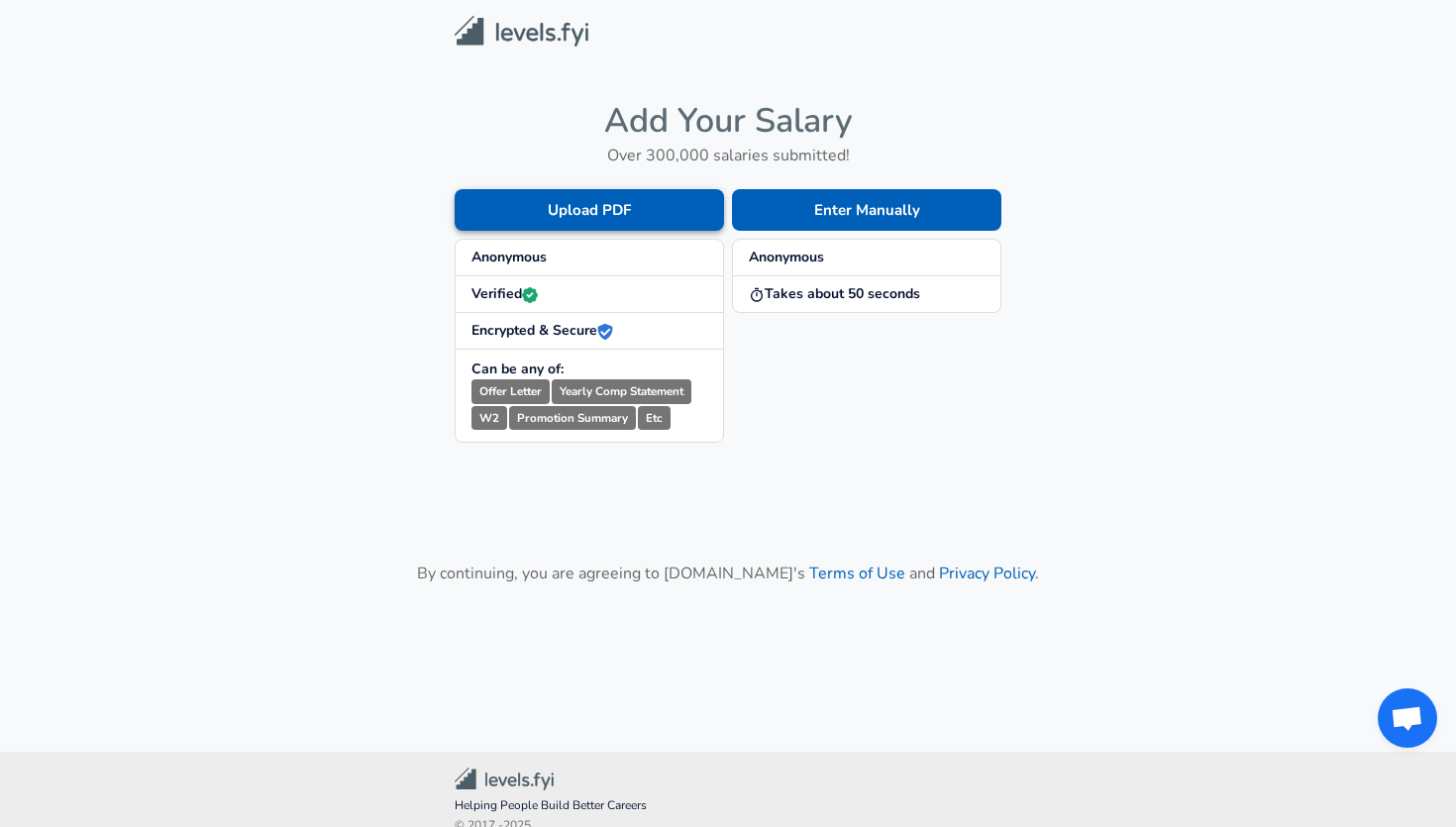 scroll, scrollTop: 0, scrollLeft: 0, axis: both 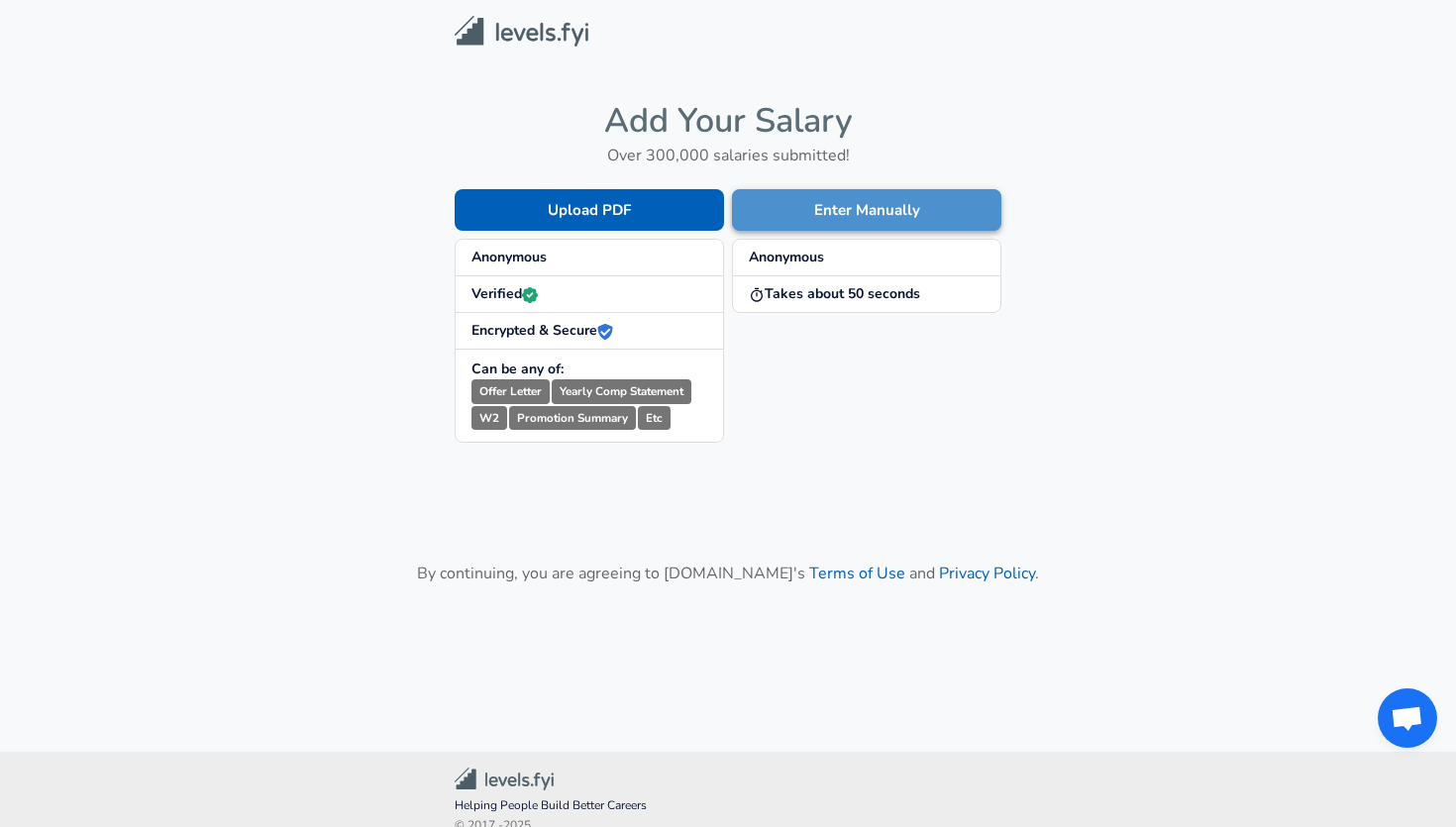 click on "Enter Manually" at bounding box center [867, 210] 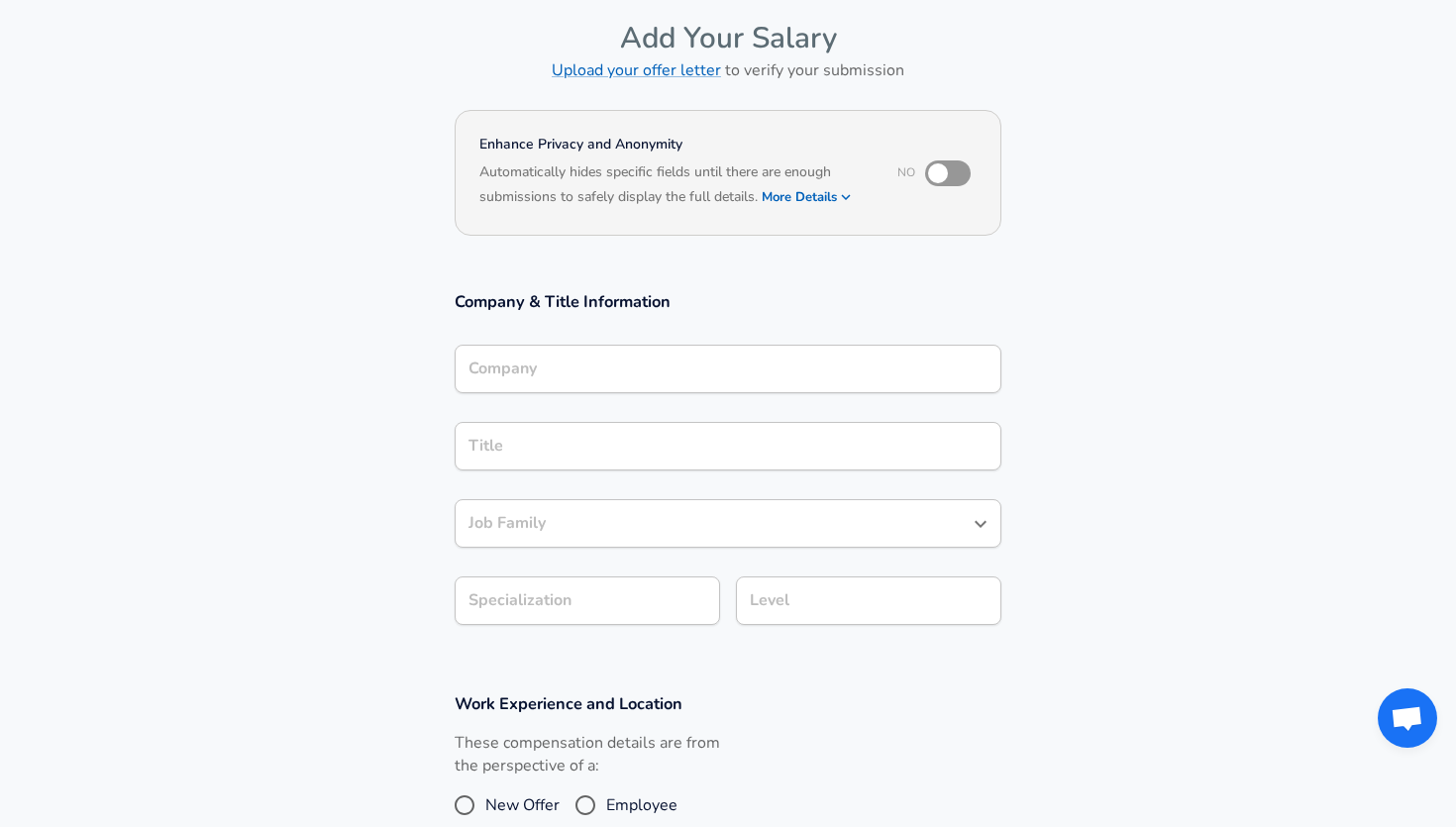 scroll, scrollTop: 0, scrollLeft: 0, axis: both 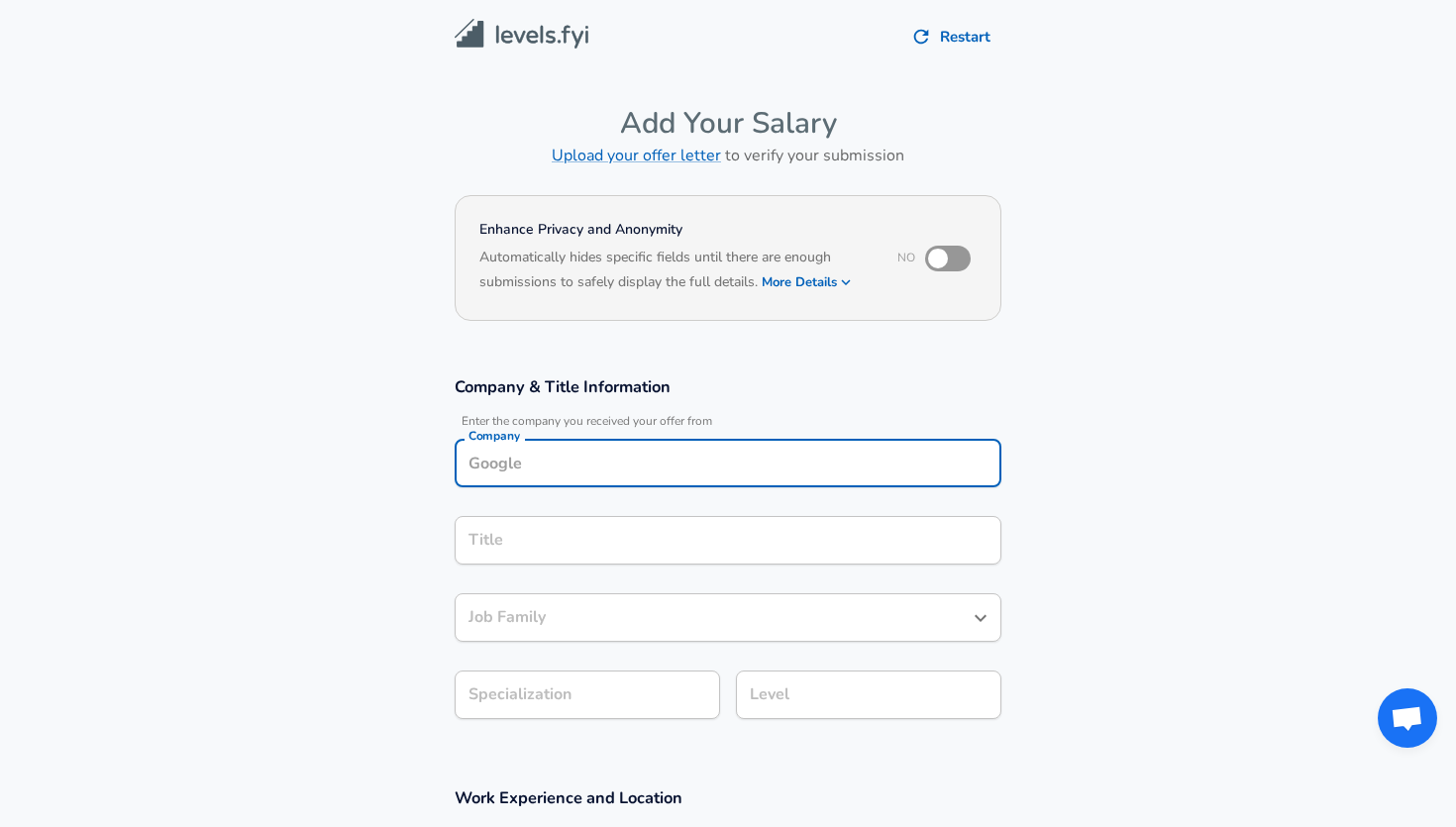 click on "Company" at bounding box center [728, 463] 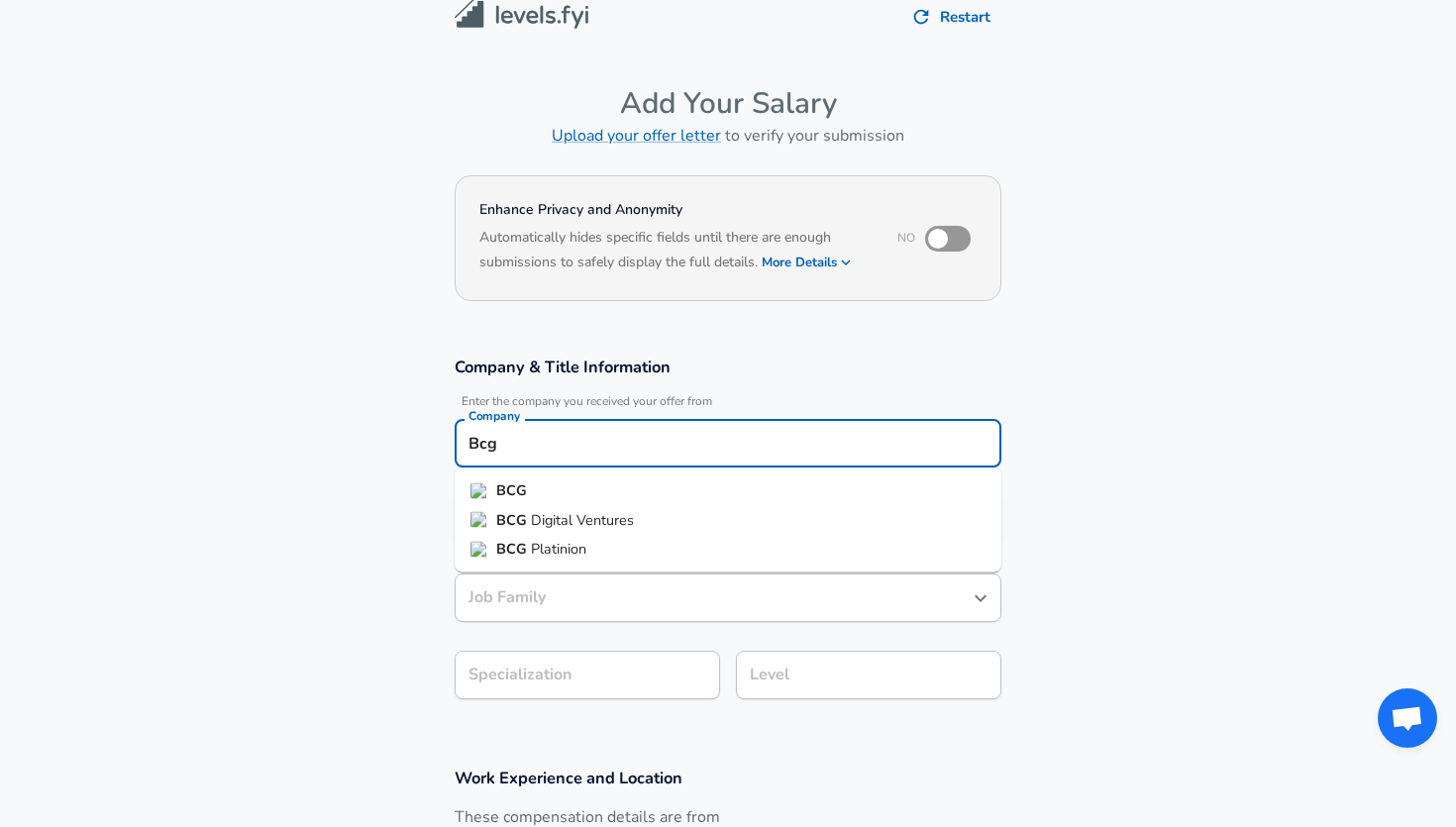 click on "BCG" at bounding box center [728, 491] 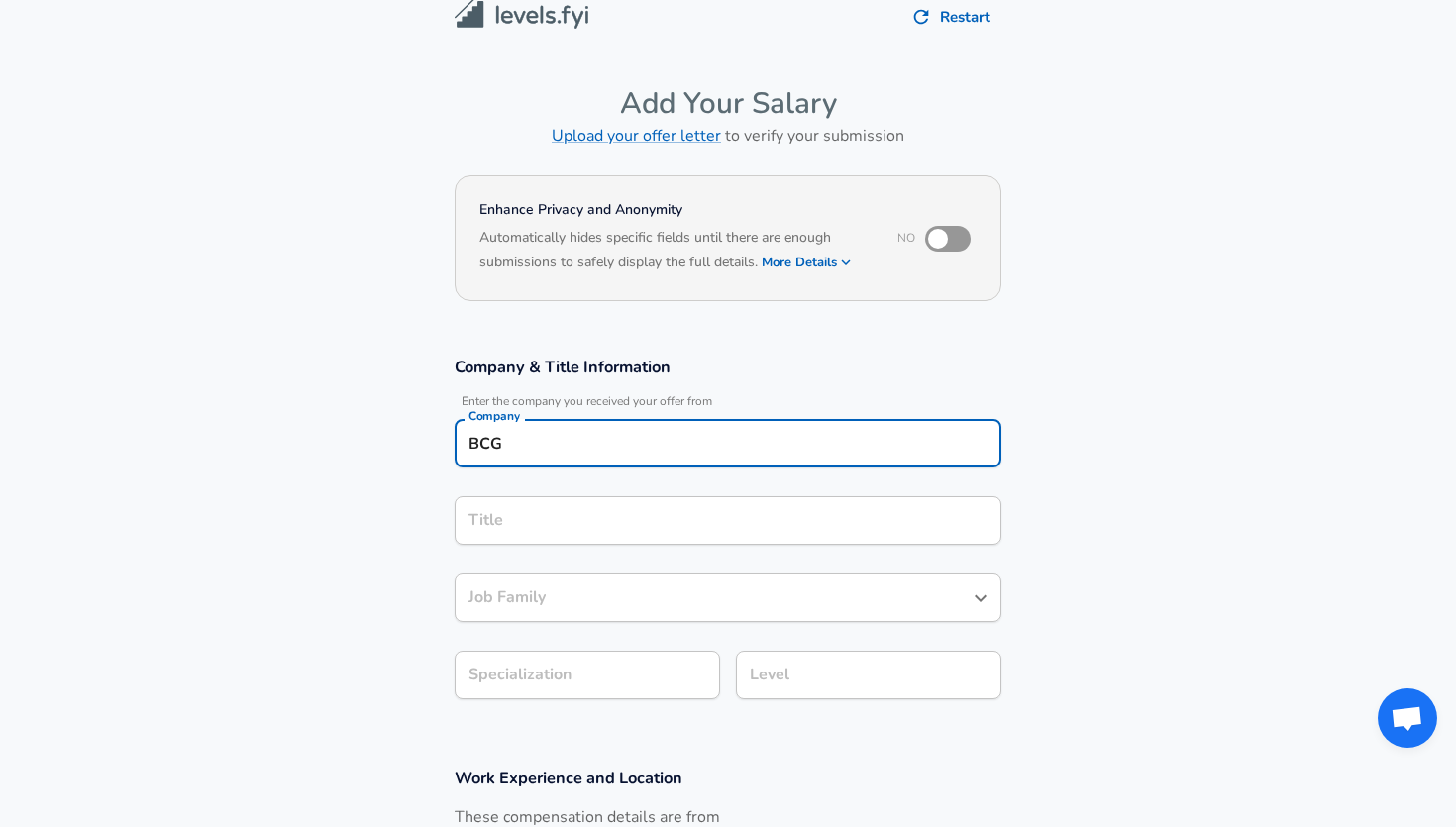 click on "Title" at bounding box center [728, 520] 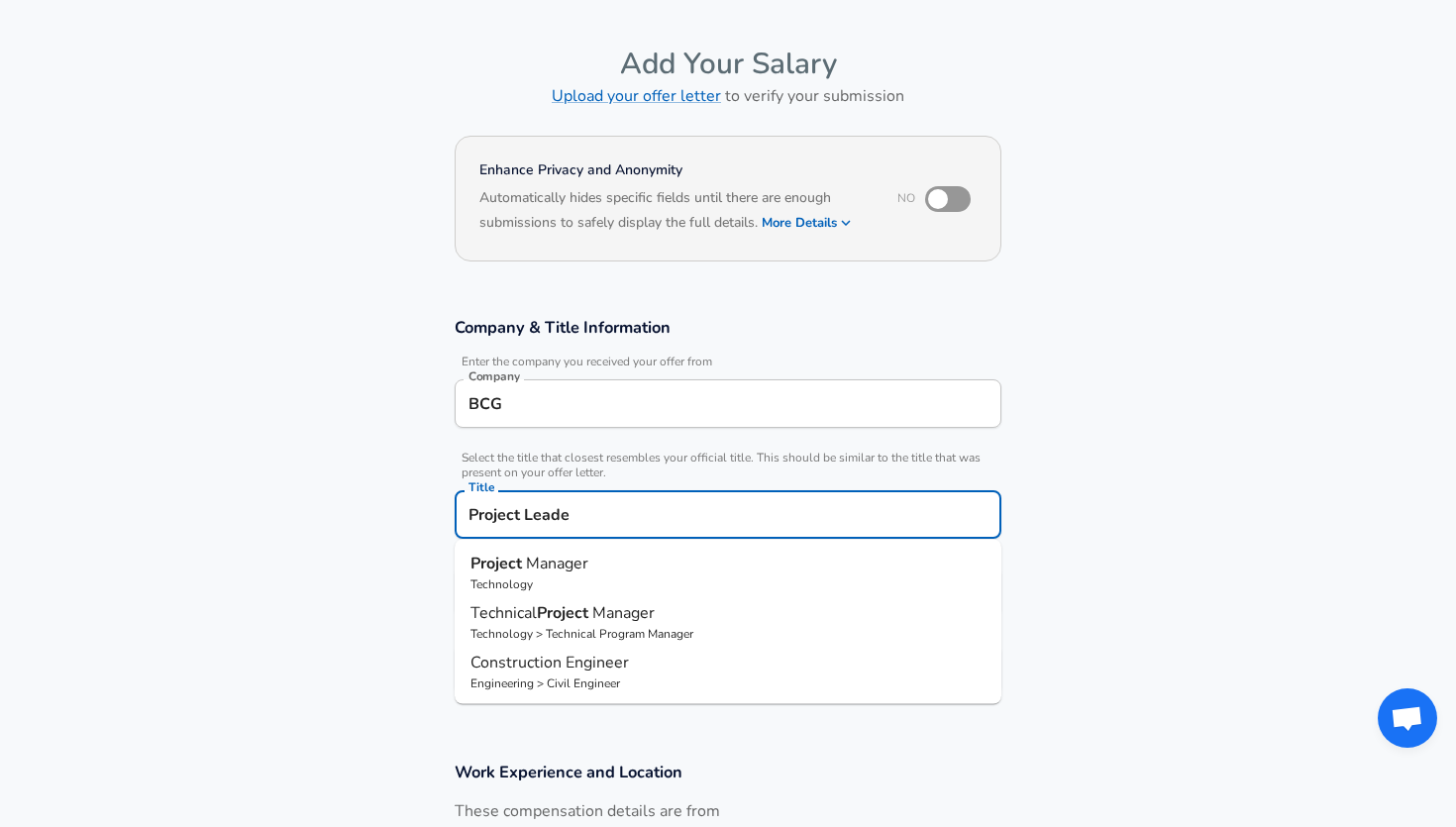 type on "Project Leader" 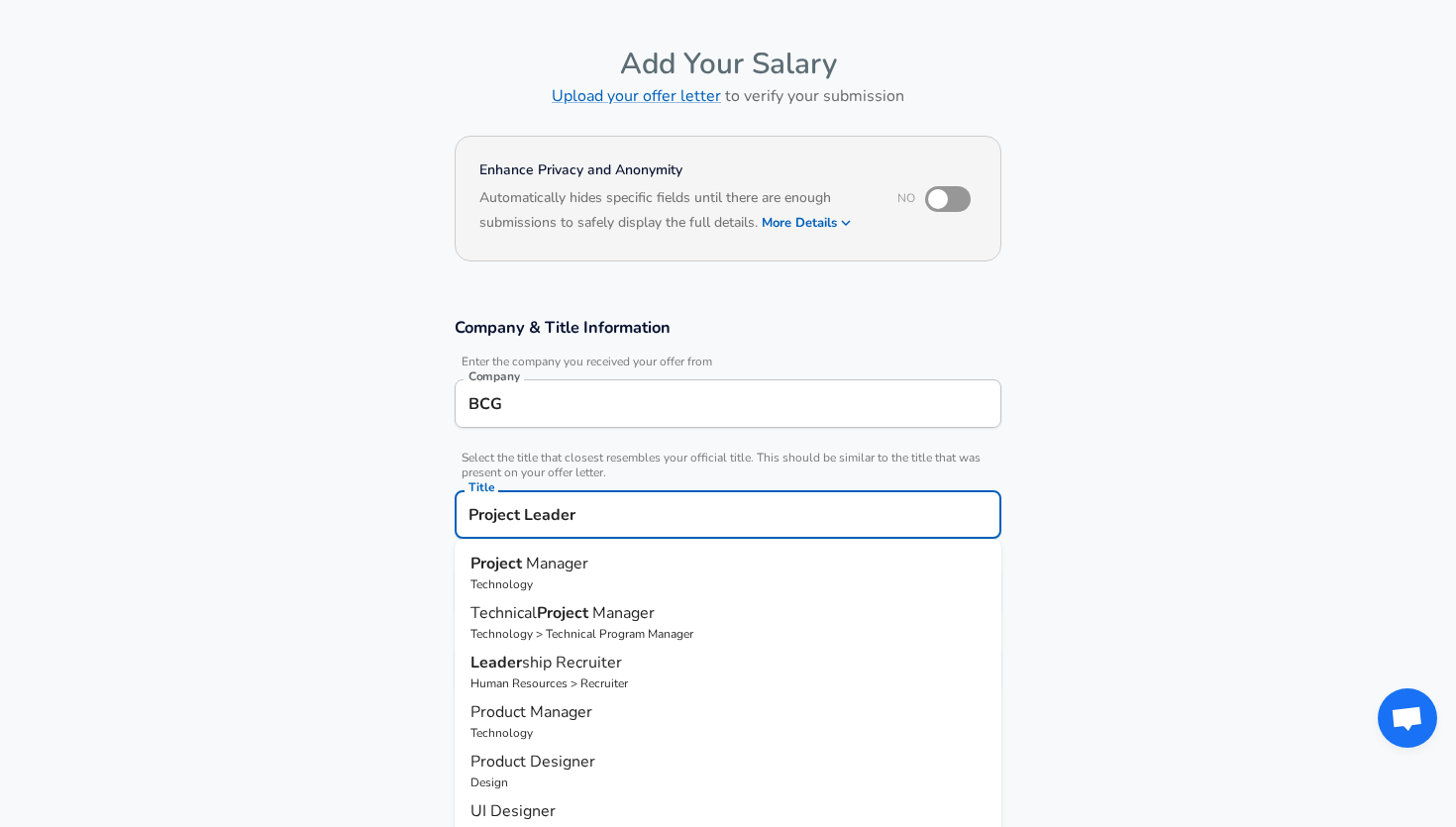 click on "Submit Salary" at bounding box center [732, 1033] 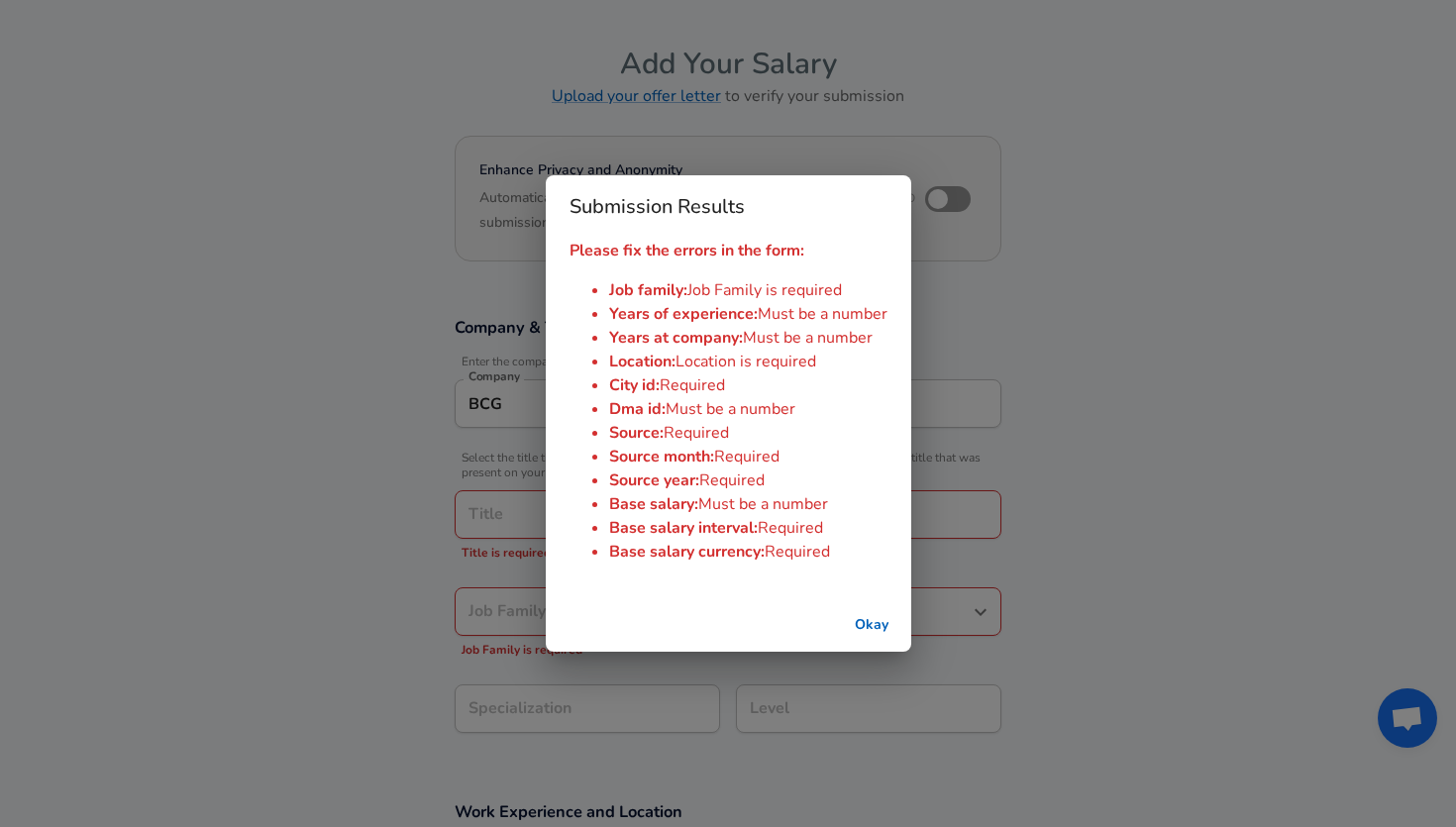 click on "Okay" at bounding box center (872, 625) 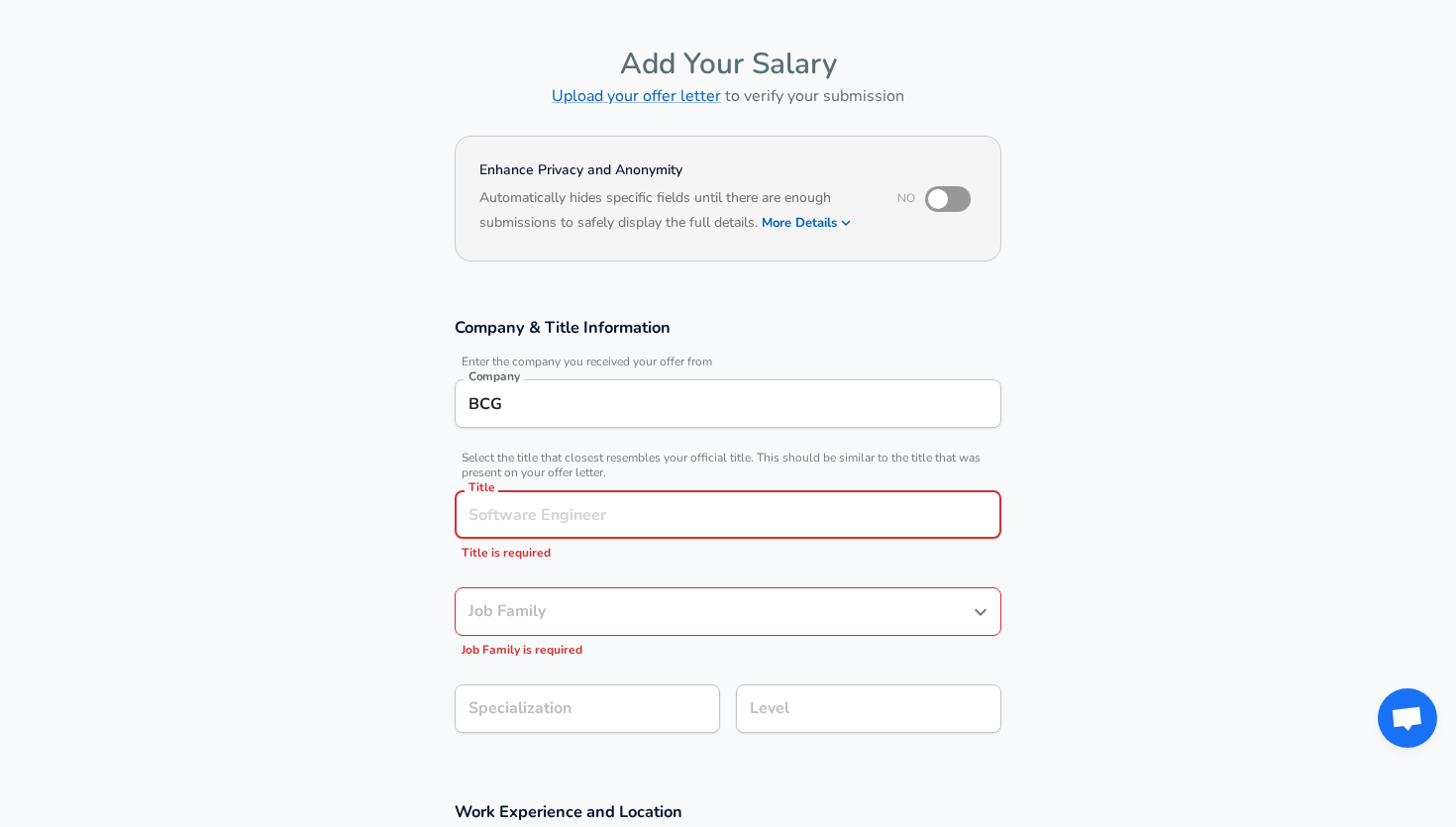 type on "R" 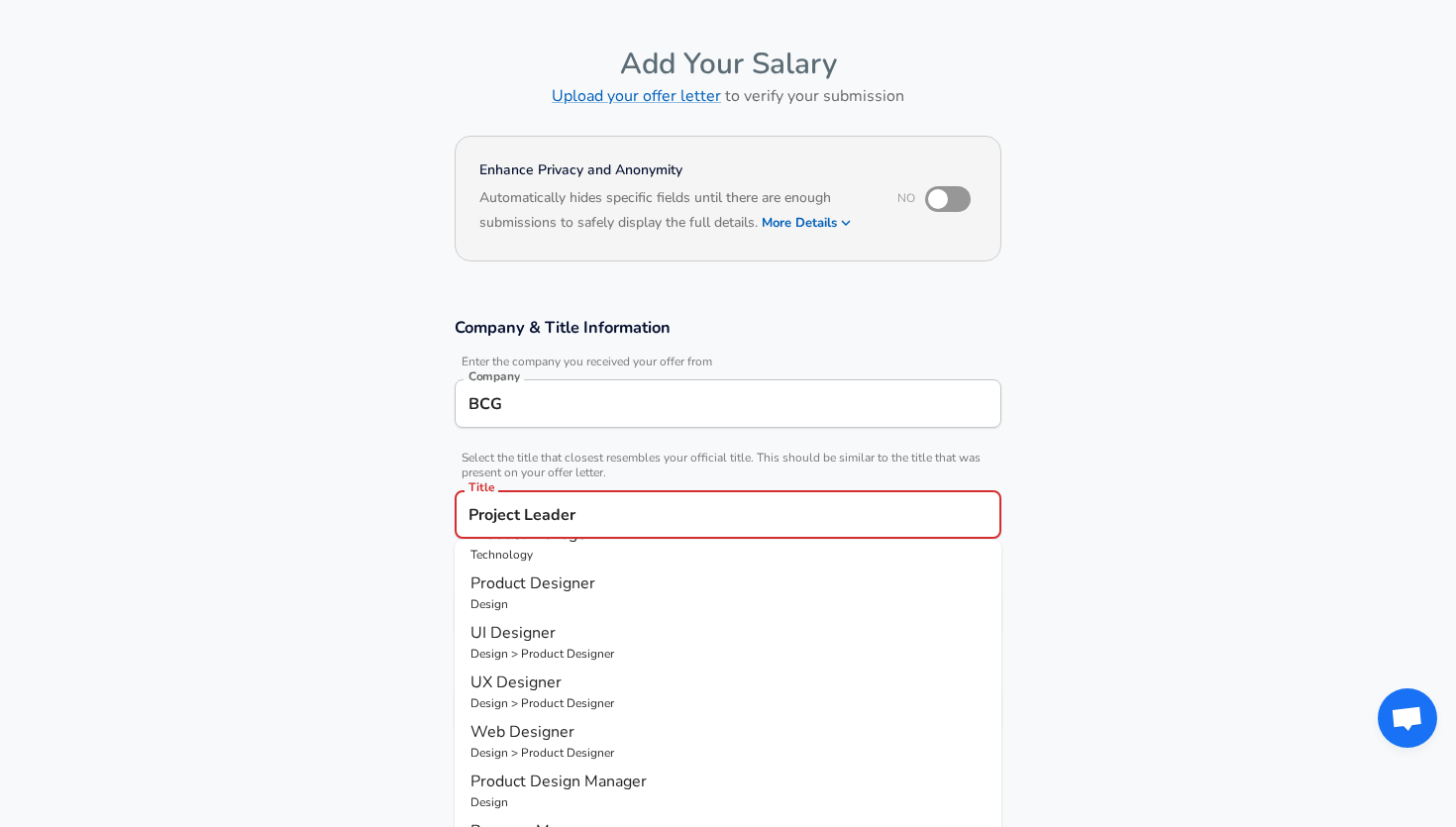 scroll, scrollTop: 180, scrollLeft: 0, axis: vertical 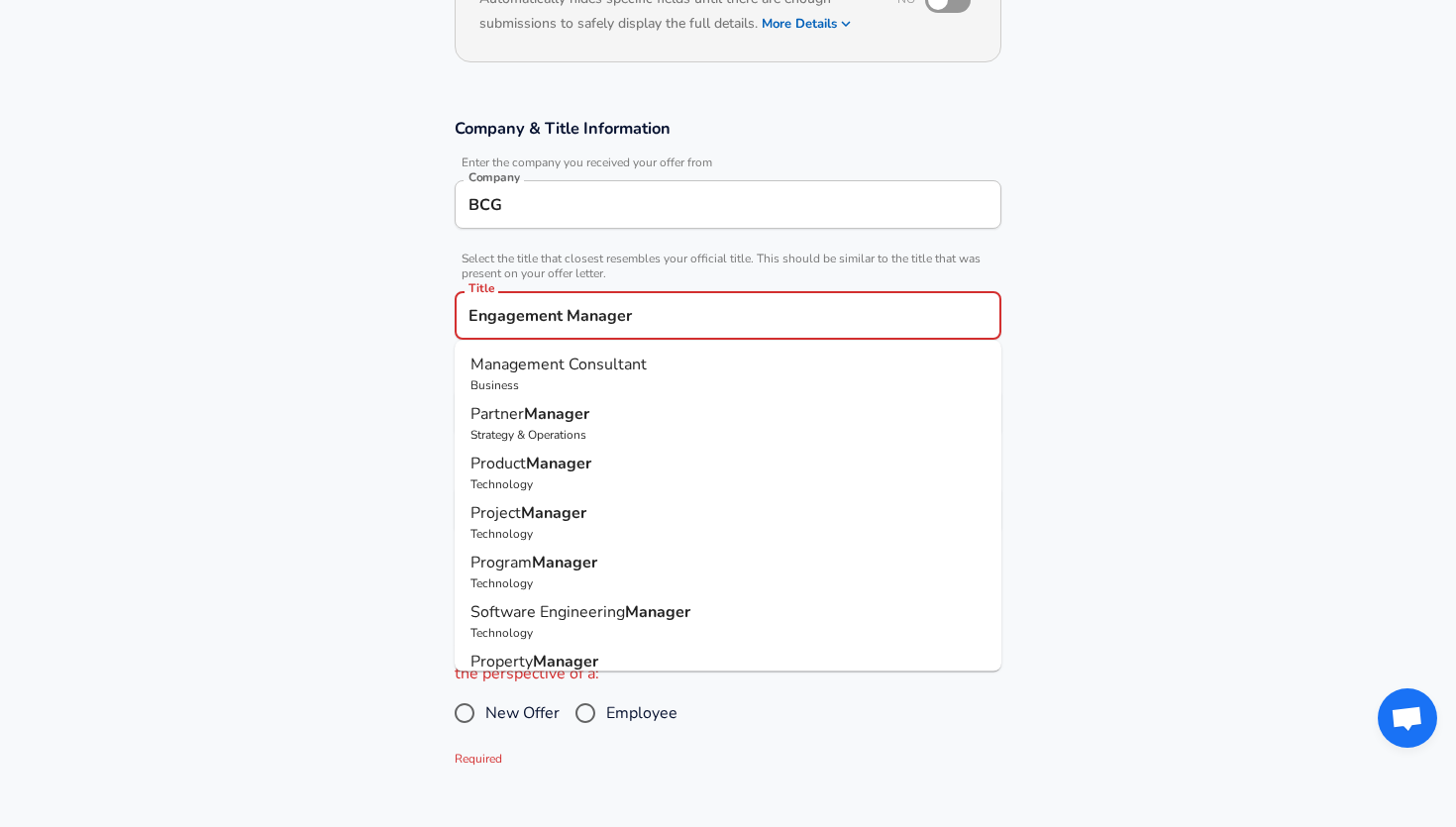 click on "Technology" at bounding box center (728, 534) 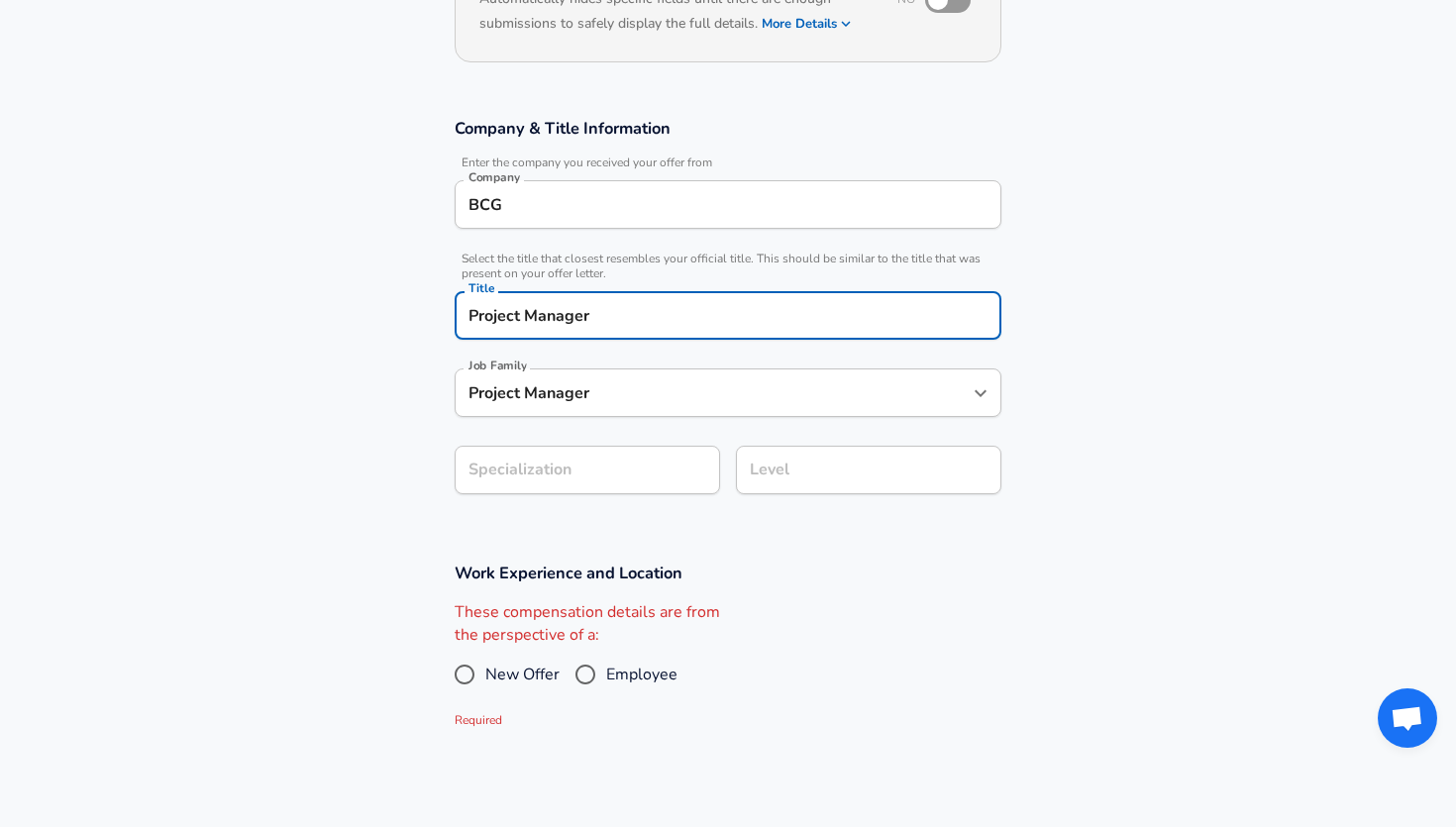 type on "Project Manager" 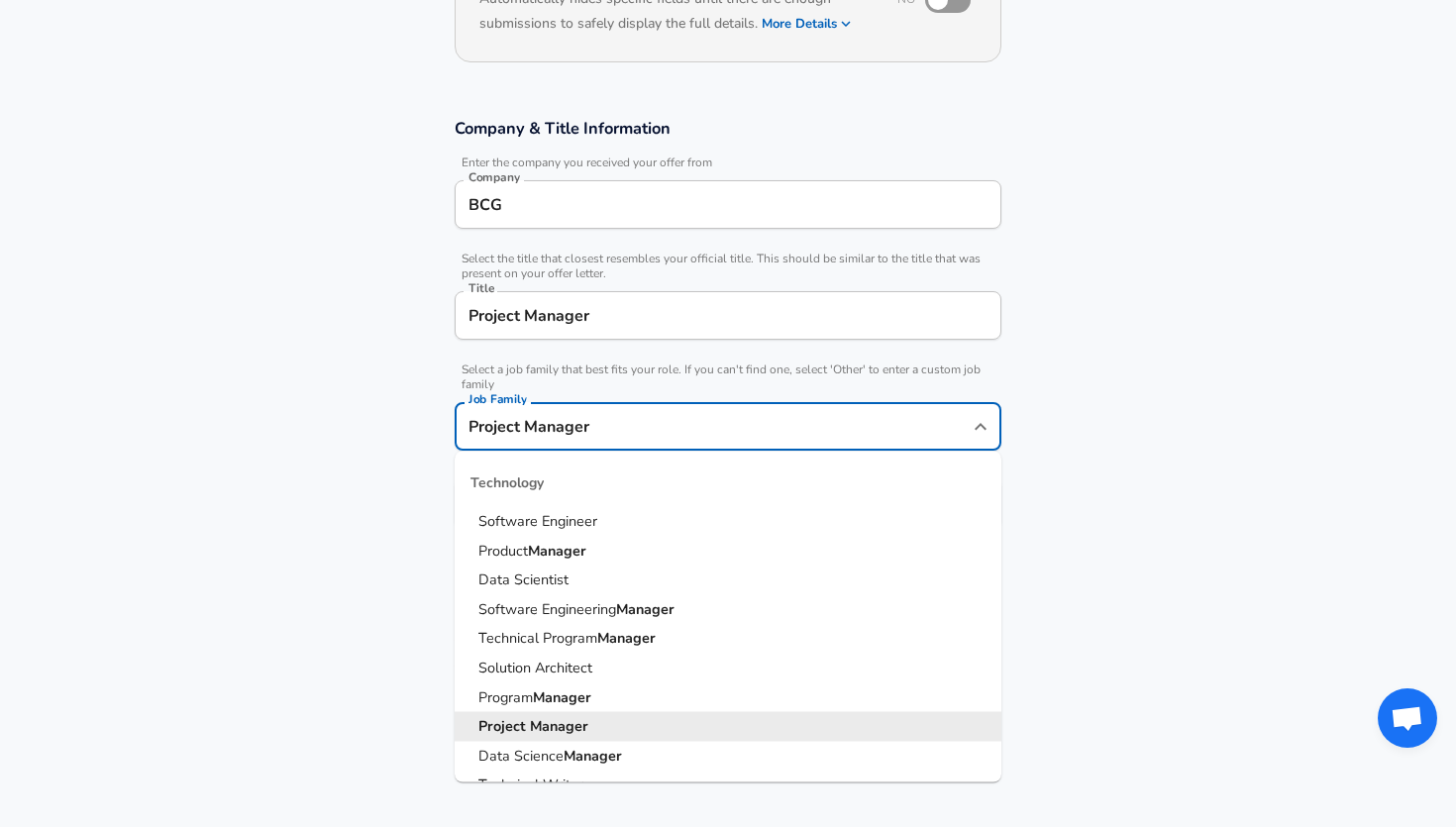 scroll, scrollTop: 298, scrollLeft: 0, axis: vertical 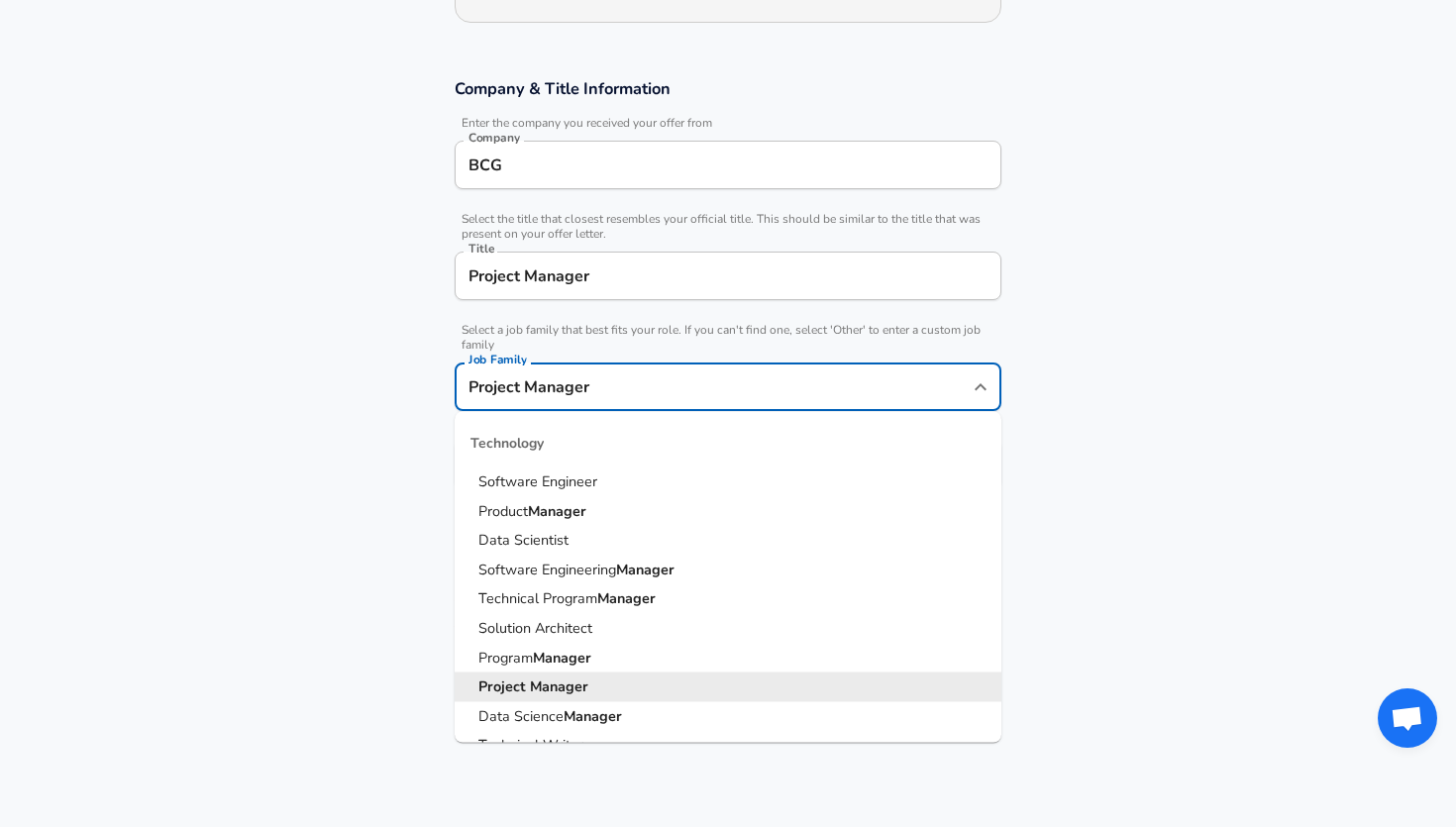 click on "Project Manager Job Family" at bounding box center [728, 386] 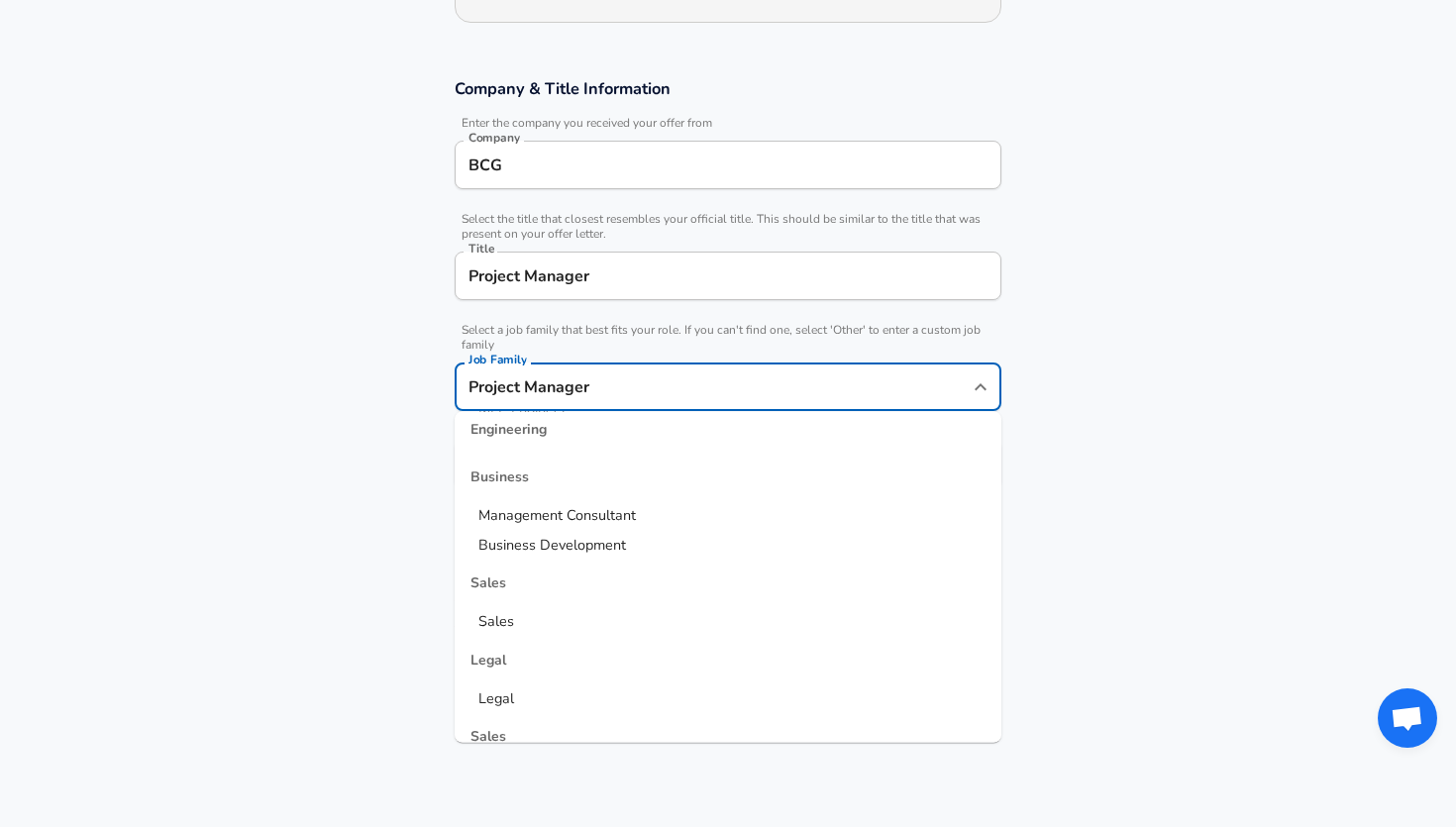 scroll, scrollTop: 687, scrollLeft: 0, axis: vertical 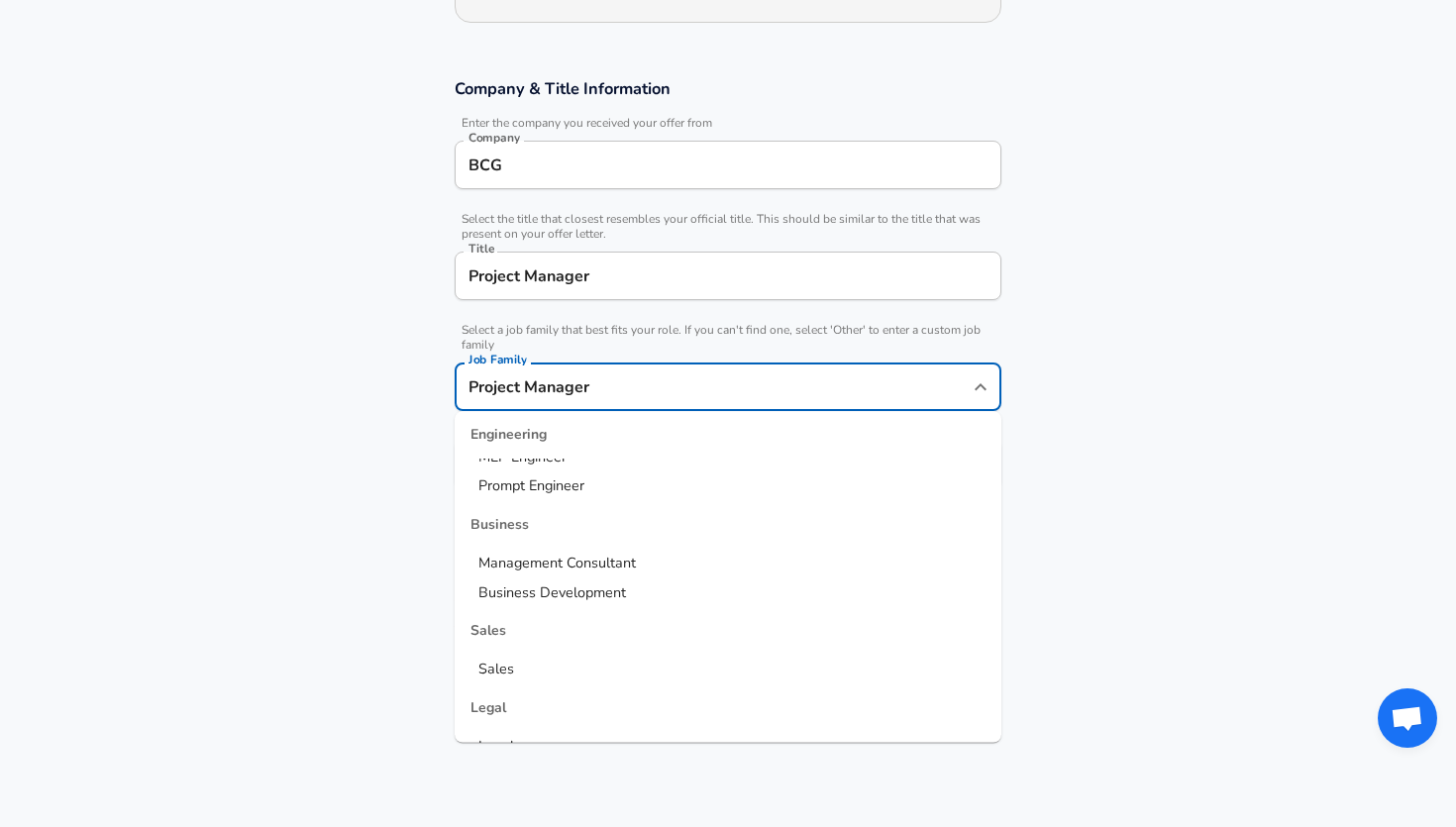 click on "Management Consultant" at bounding box center [557, 564] 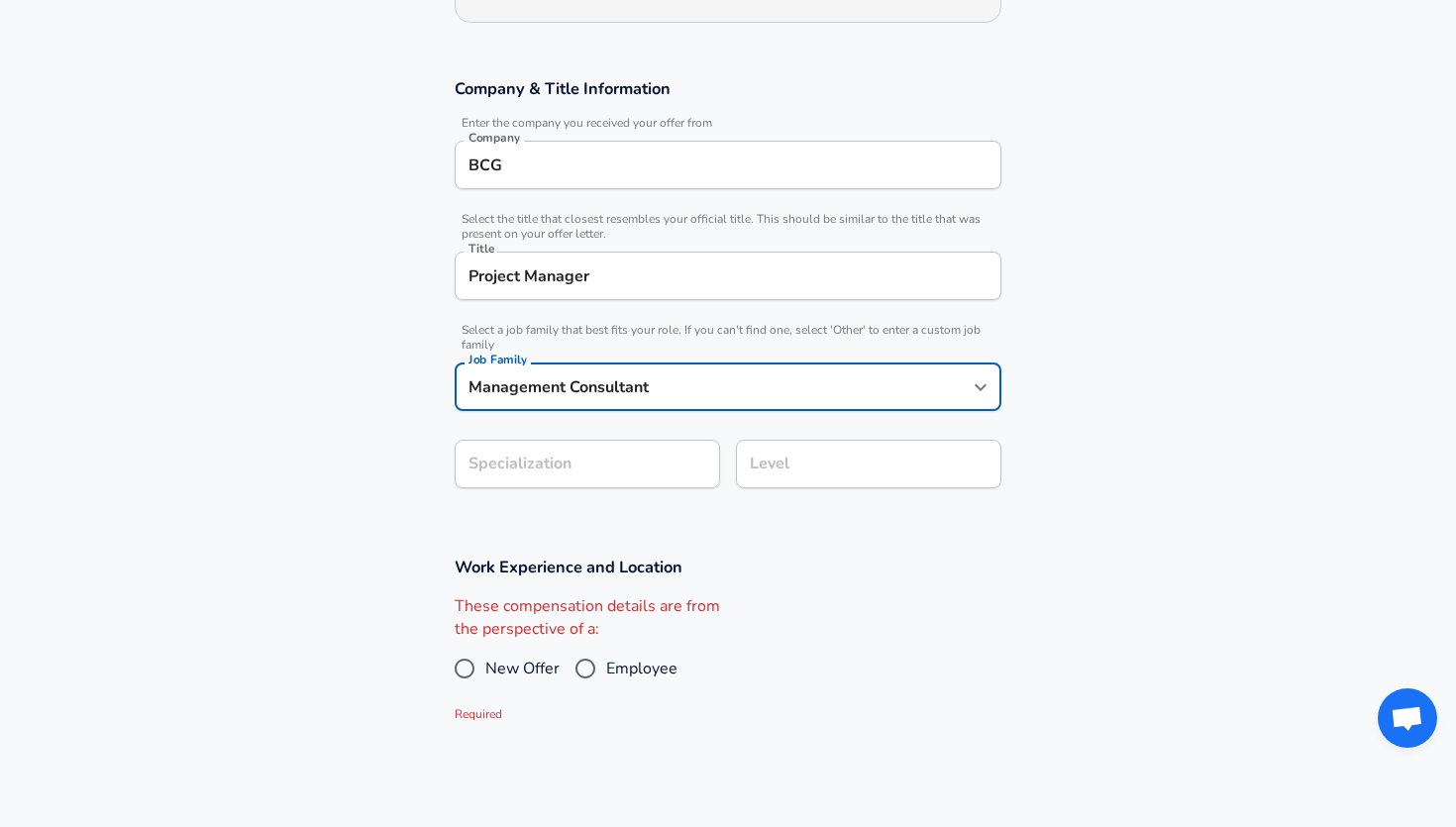 click on "Specialization" at bounding box center [587, 464] 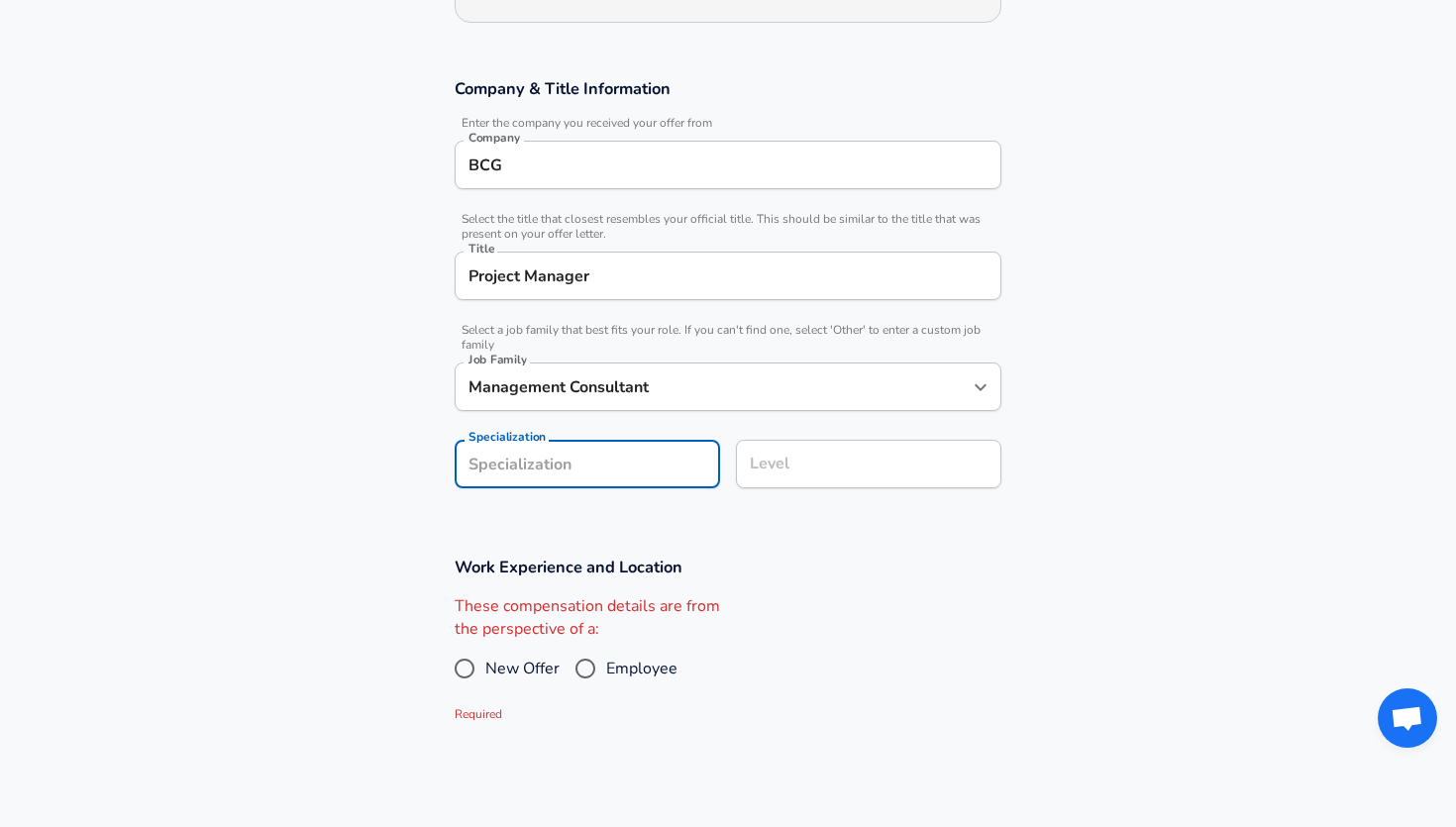 scroll, scrollTop: 358, scrollLeft: 0, axis: vertical 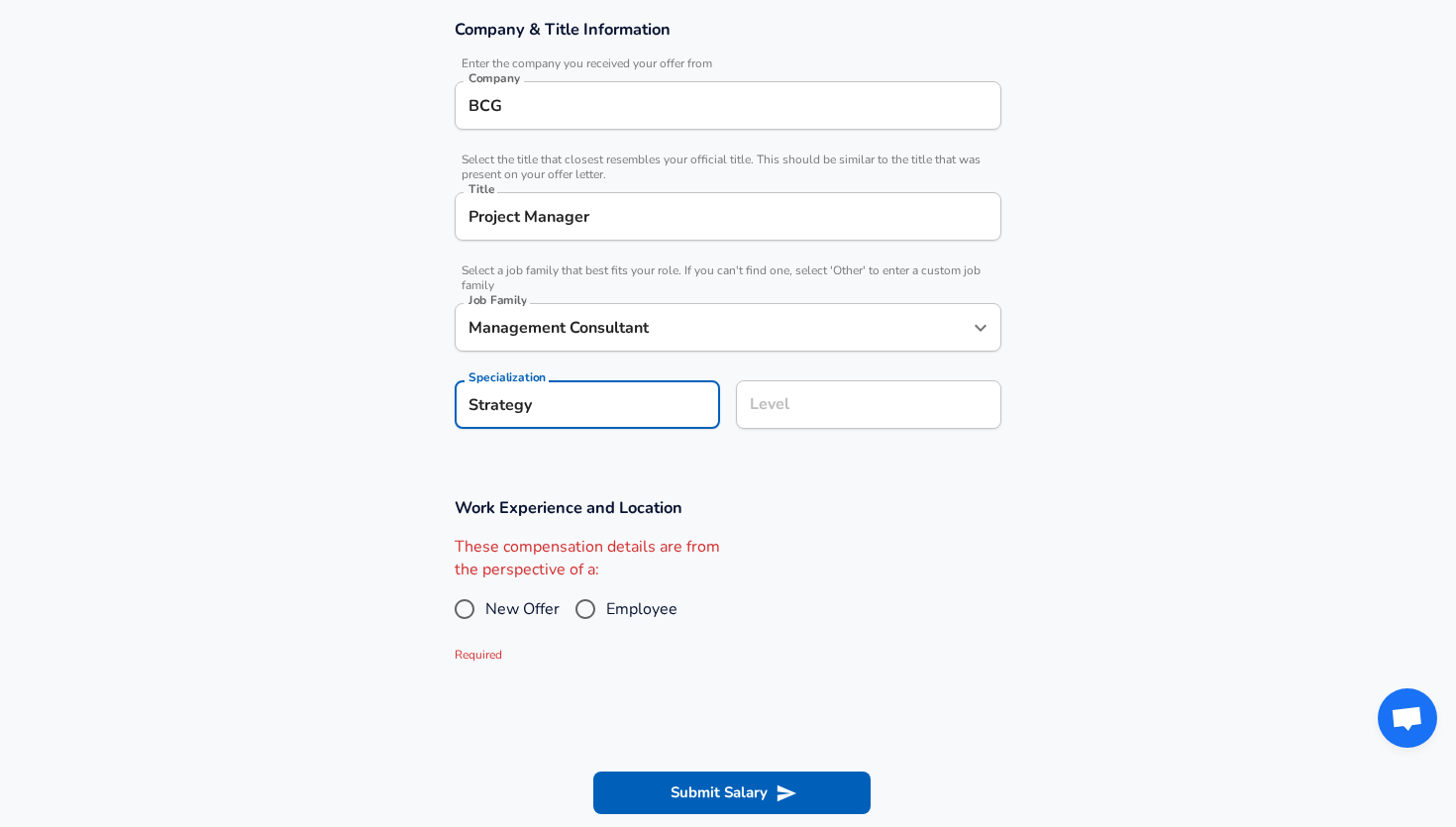 type on "Strategy" 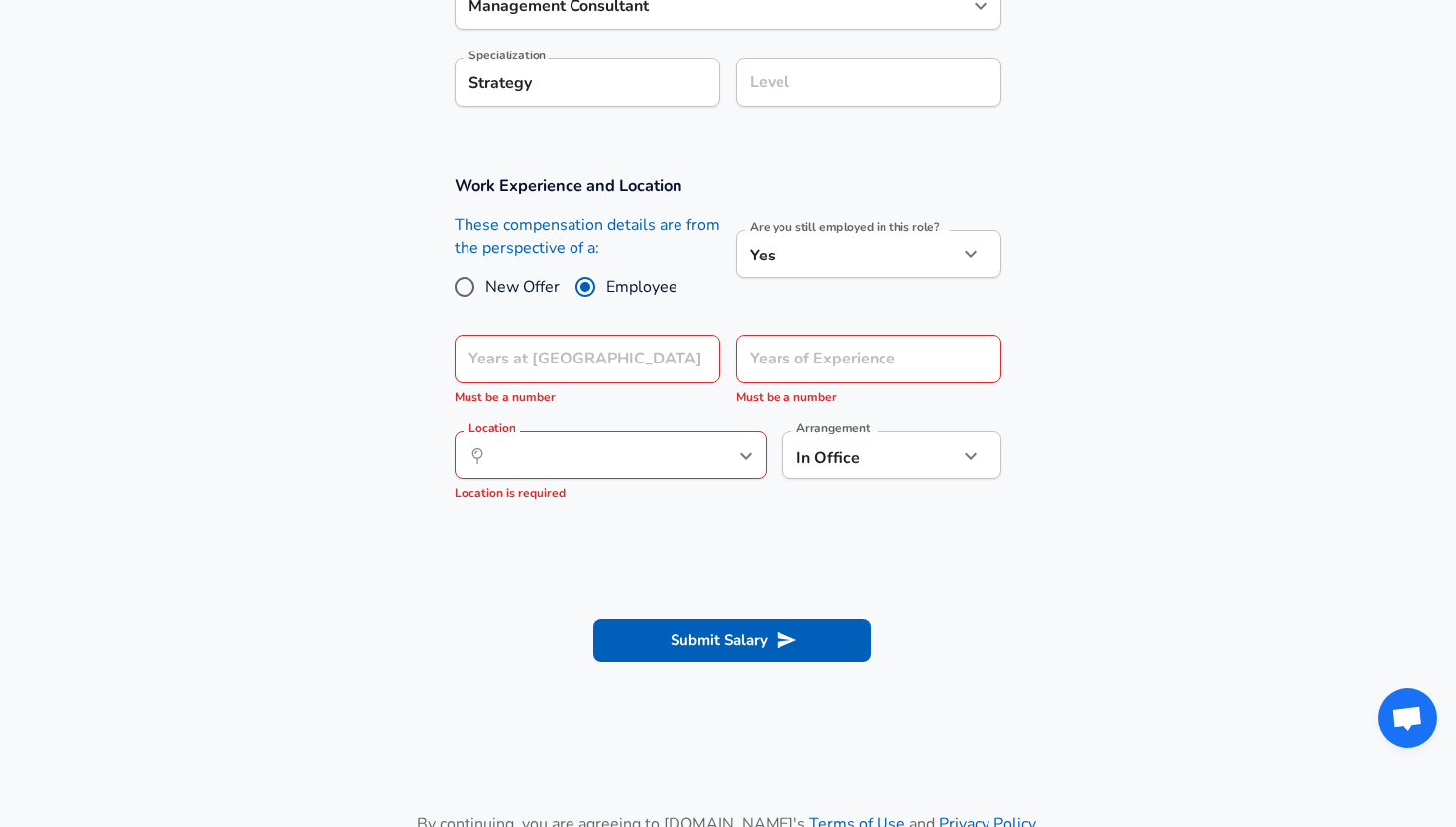 scroll, scrollTop: 682, scrollLeft: 0, axis: vertical 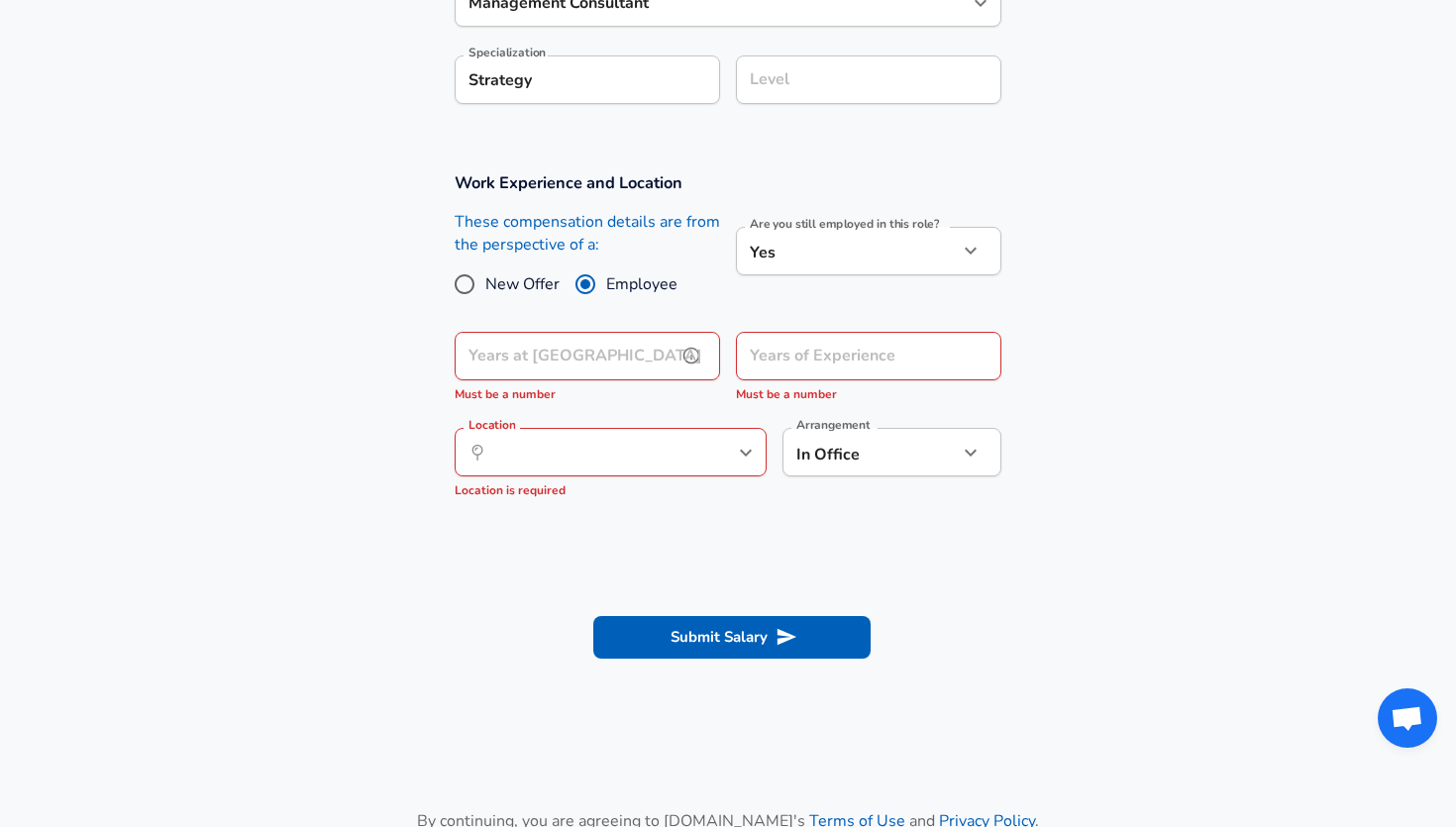 click on "Years at [GEOGRAPHIC_DATA]" at bounding box center [566, 356] 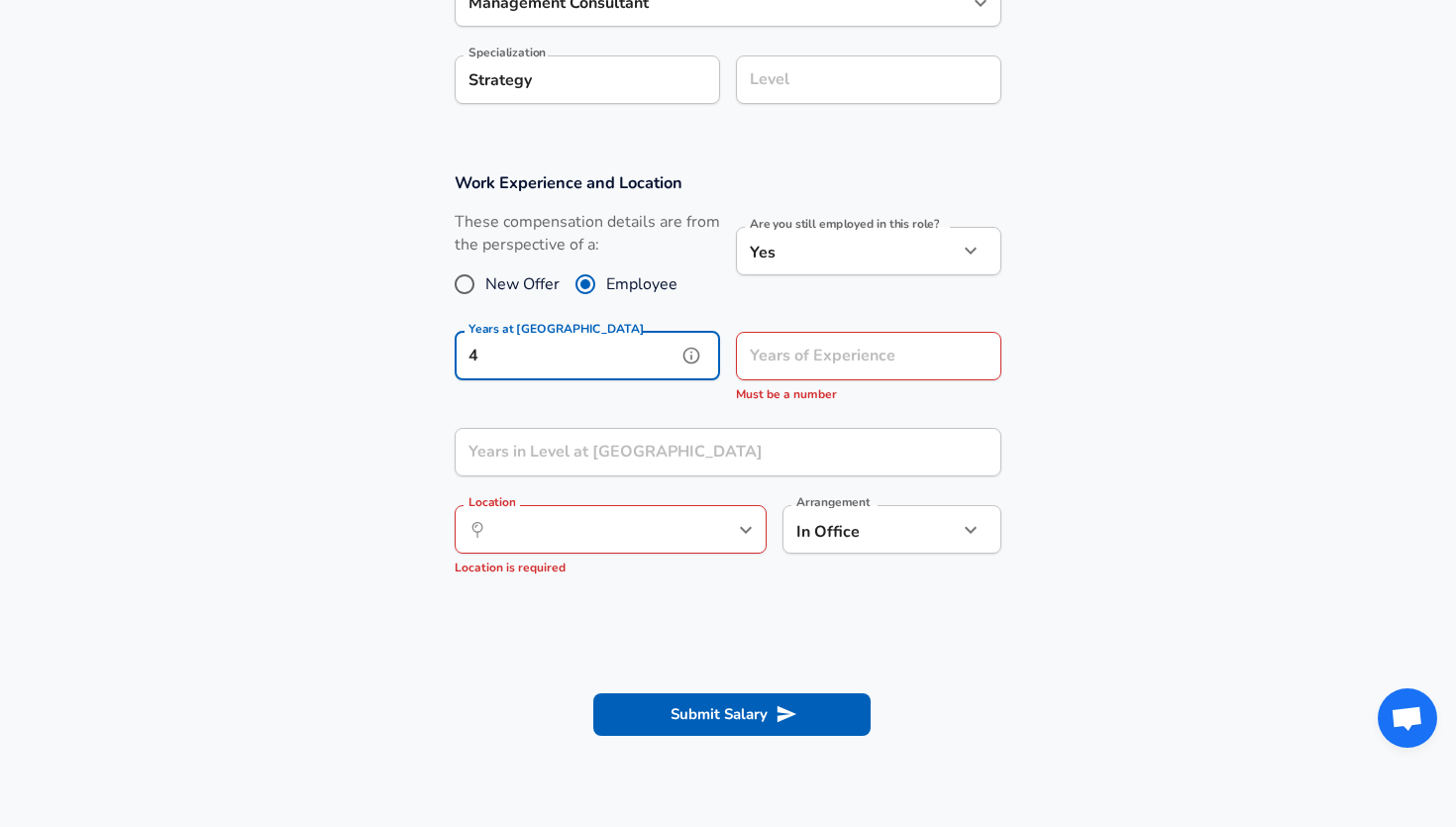 type on "4" 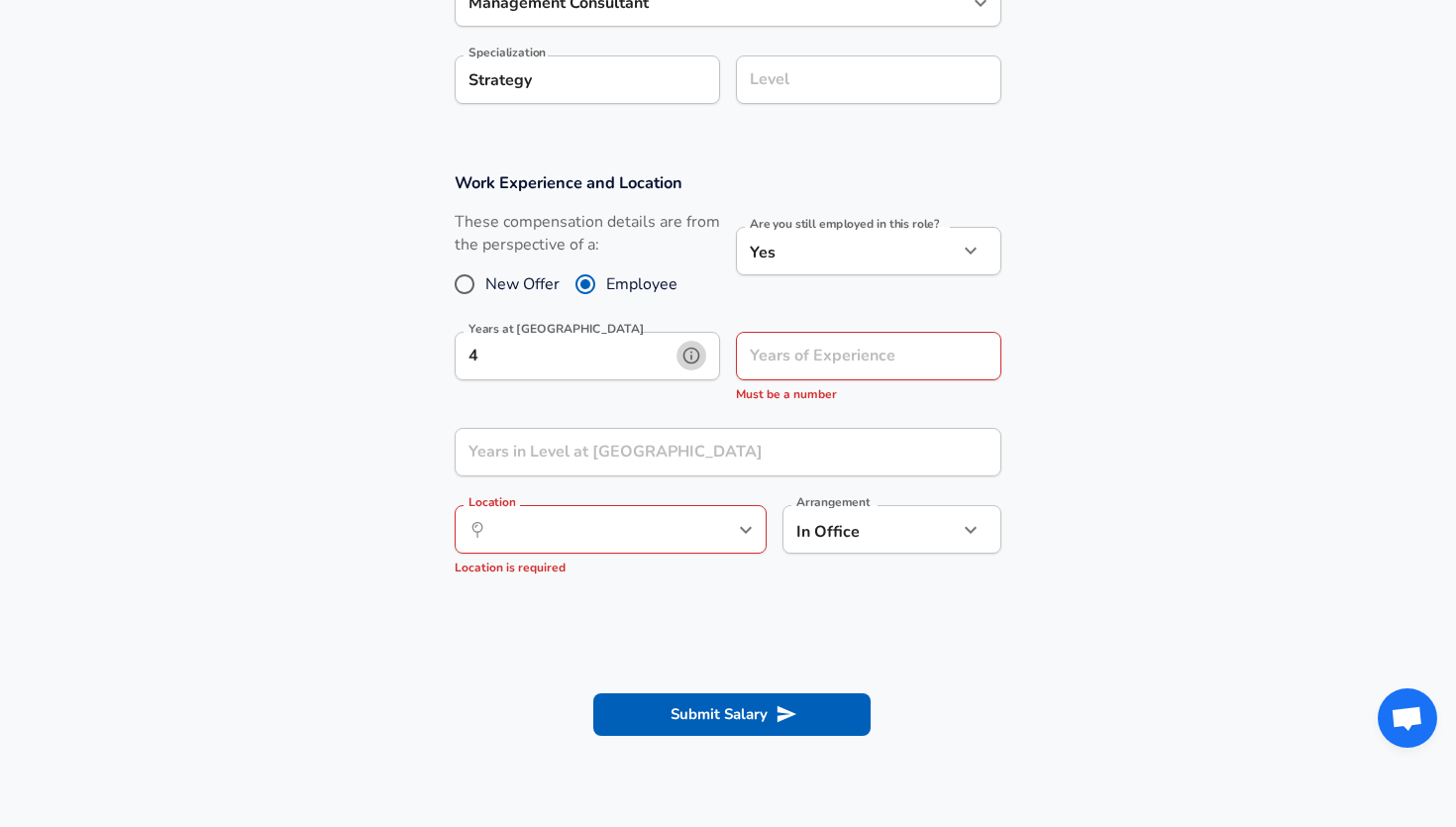 click 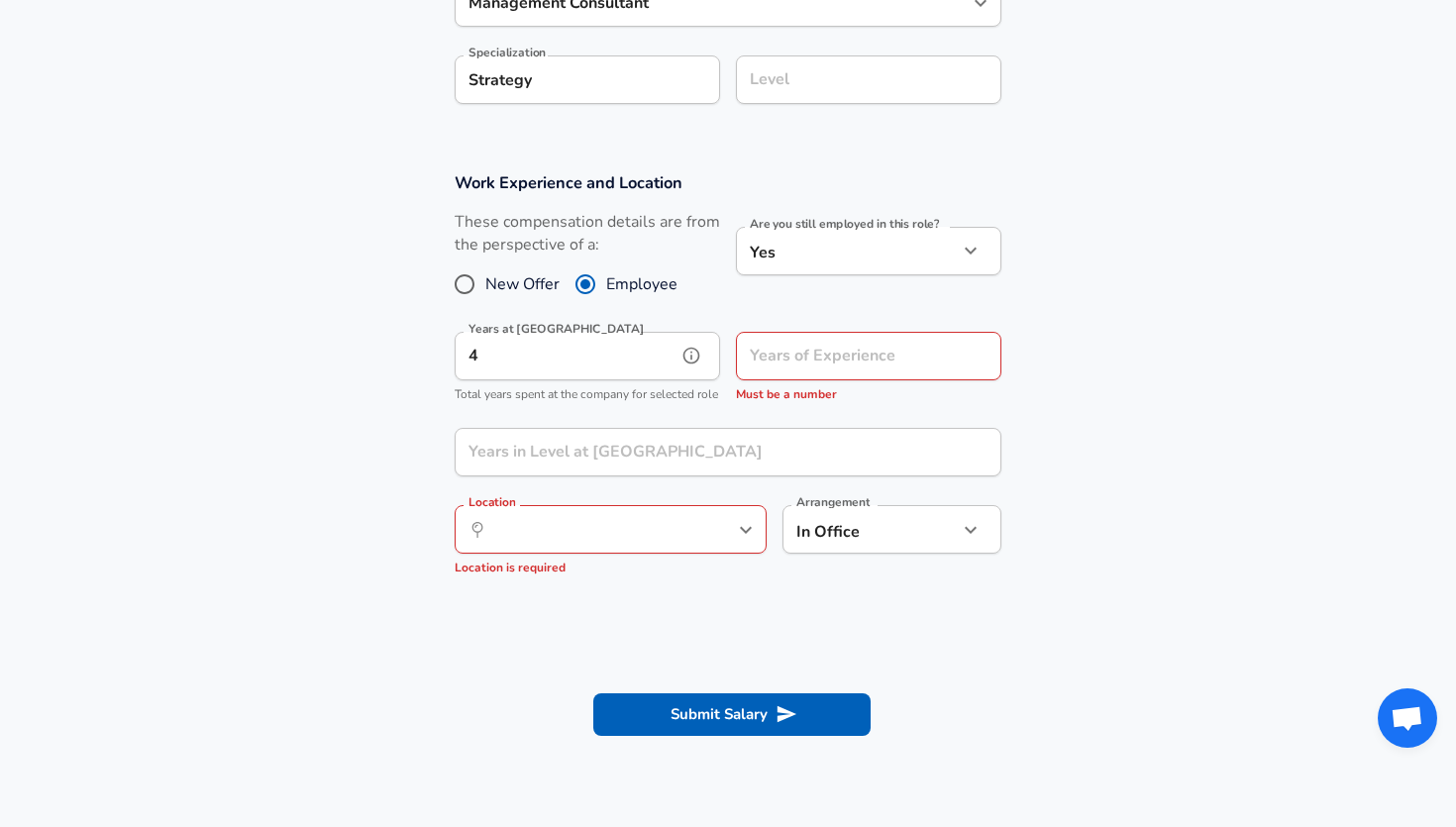 click on "4" at bounding box center [566, 356] 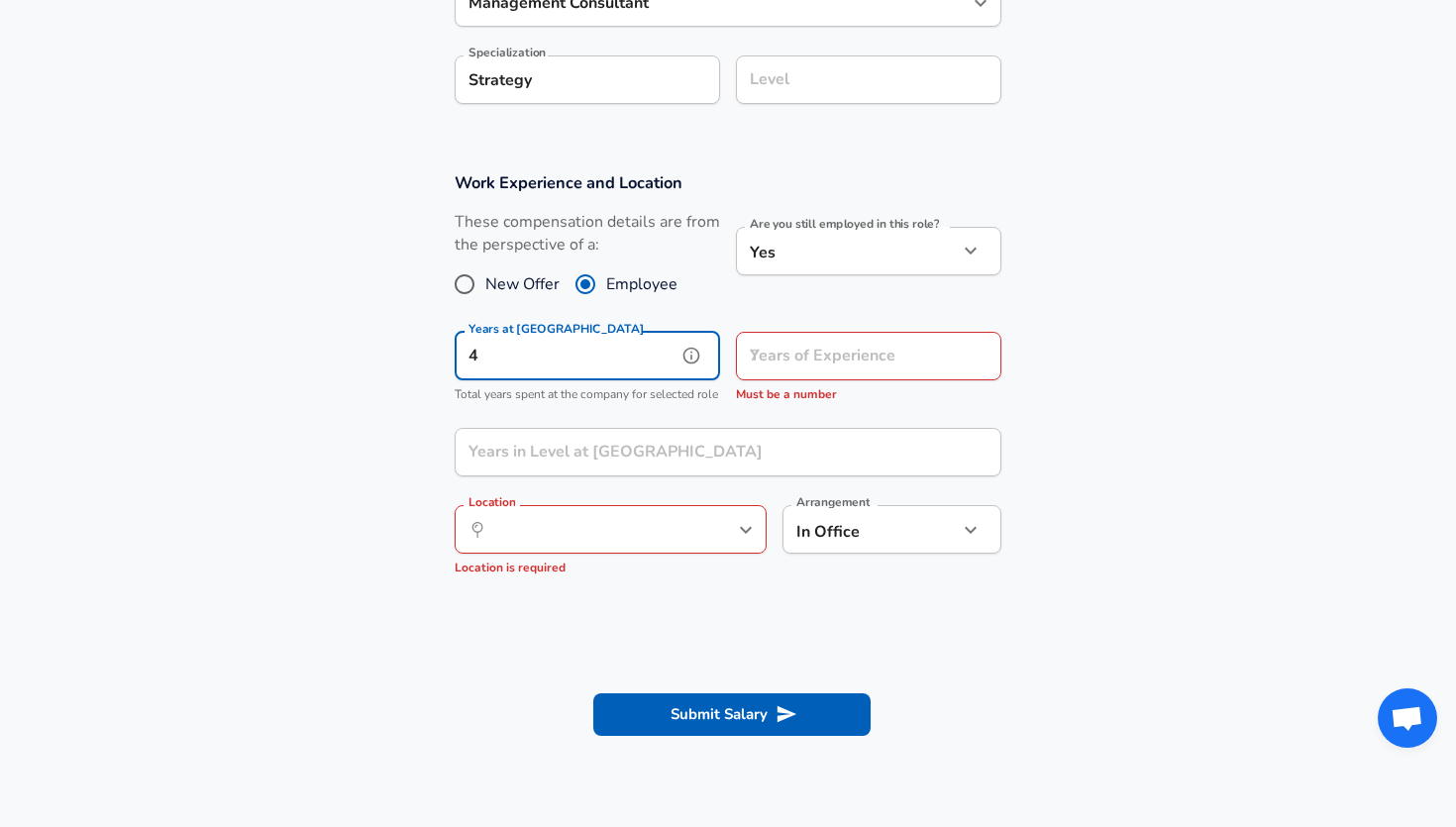 type on "4" 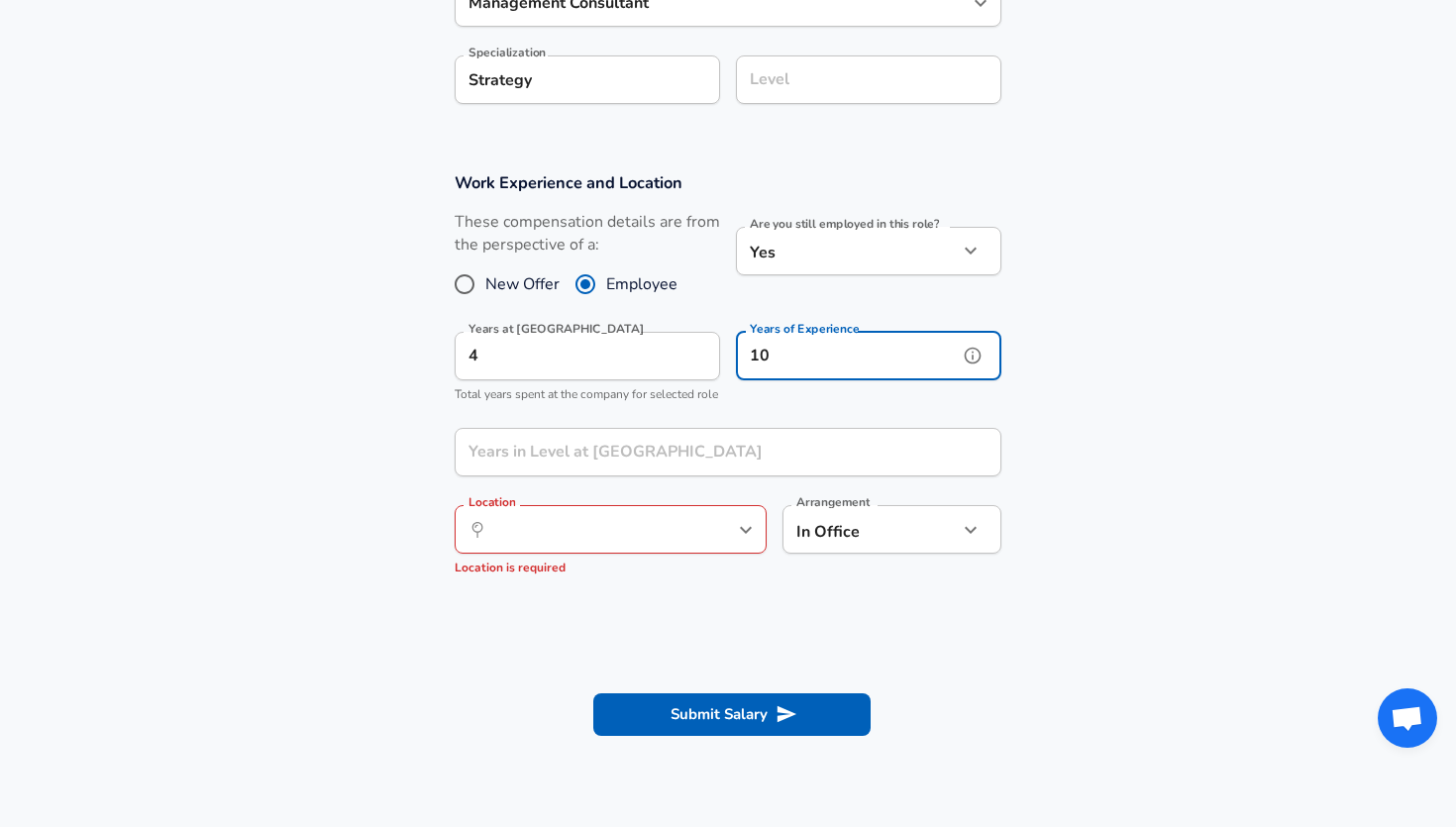 type on "10" 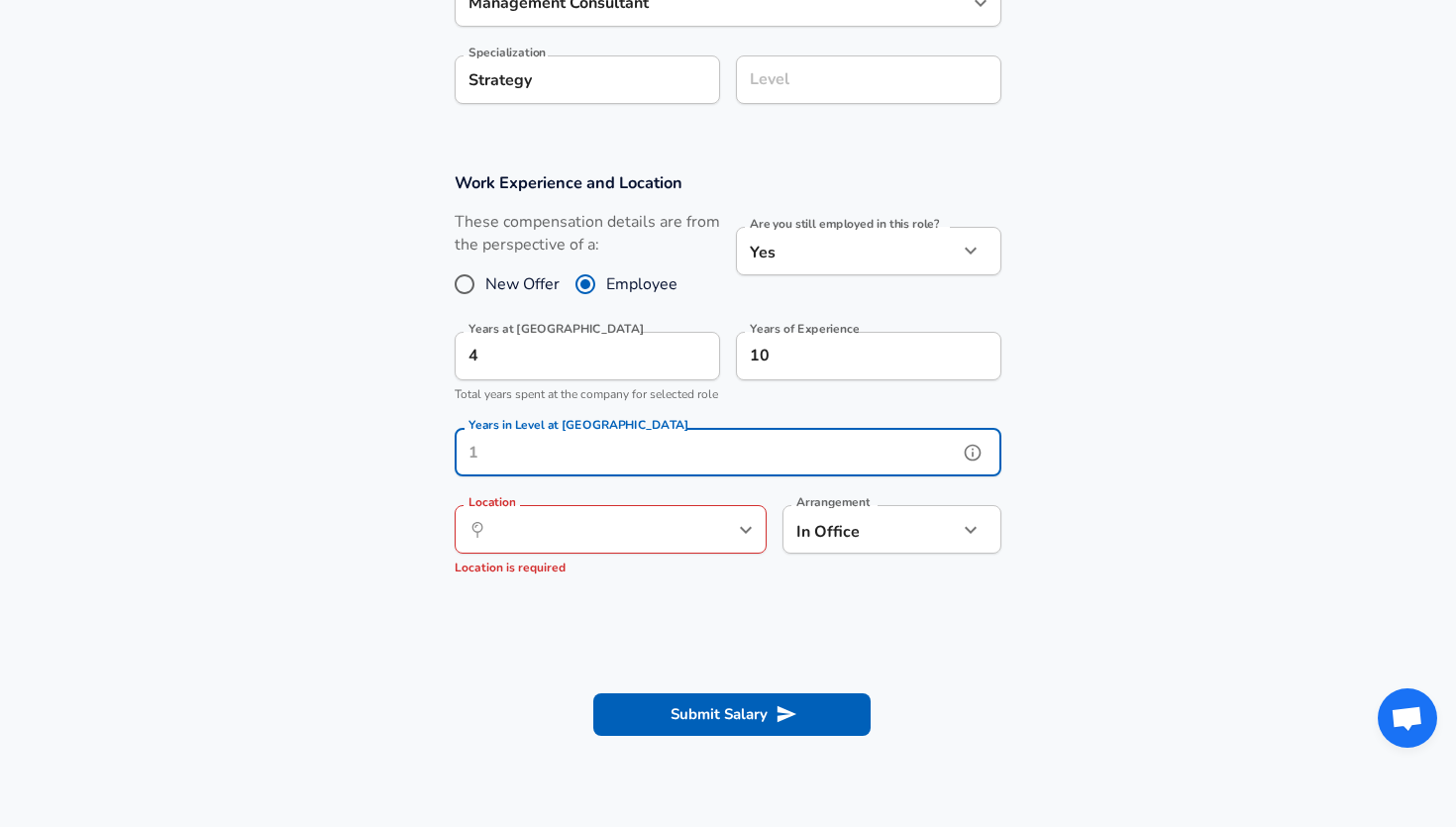click on "Years in Level at [GEOGRAPHIC_DATA]" at bounding box center (706, 452) 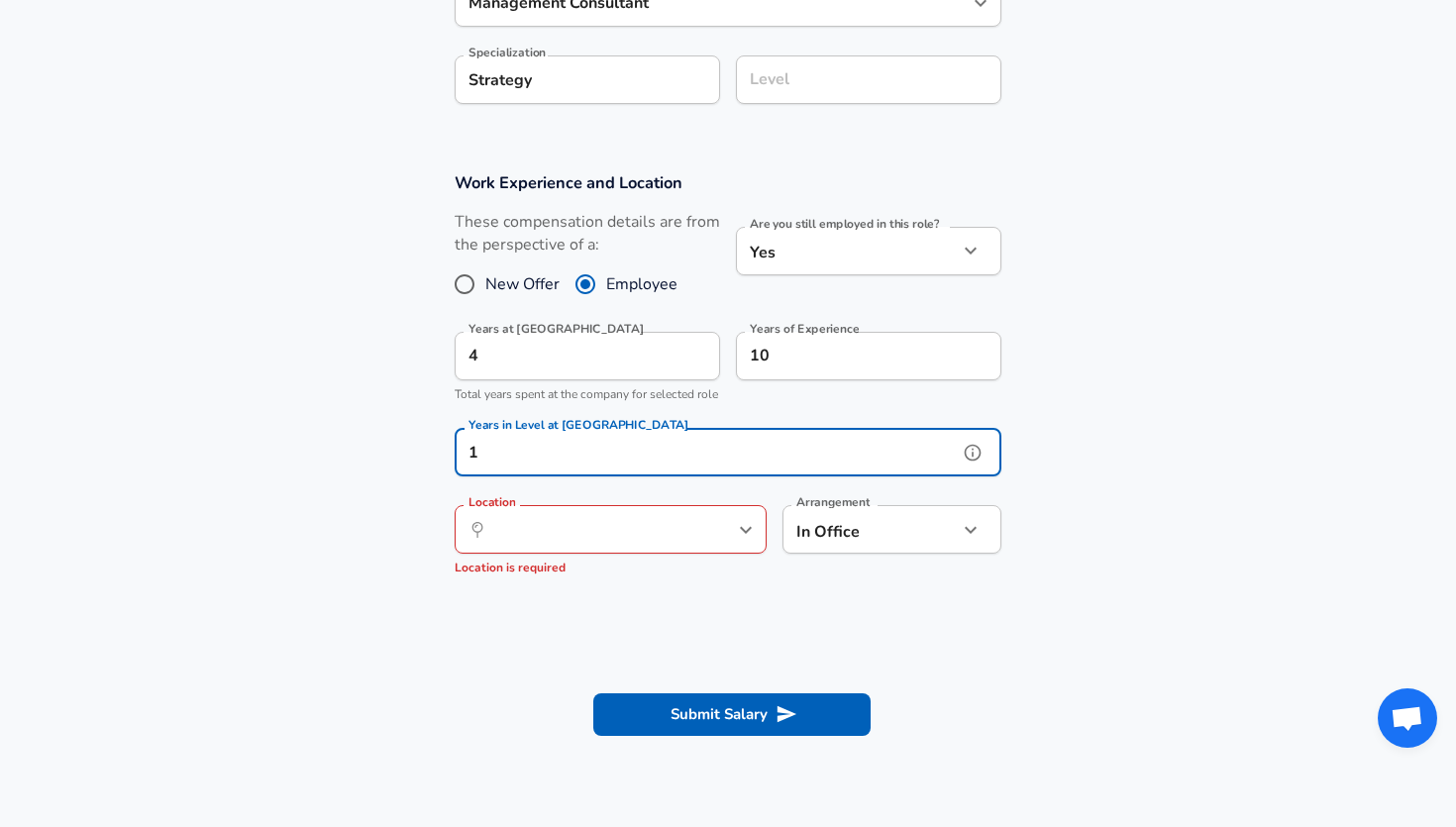 type on "1" 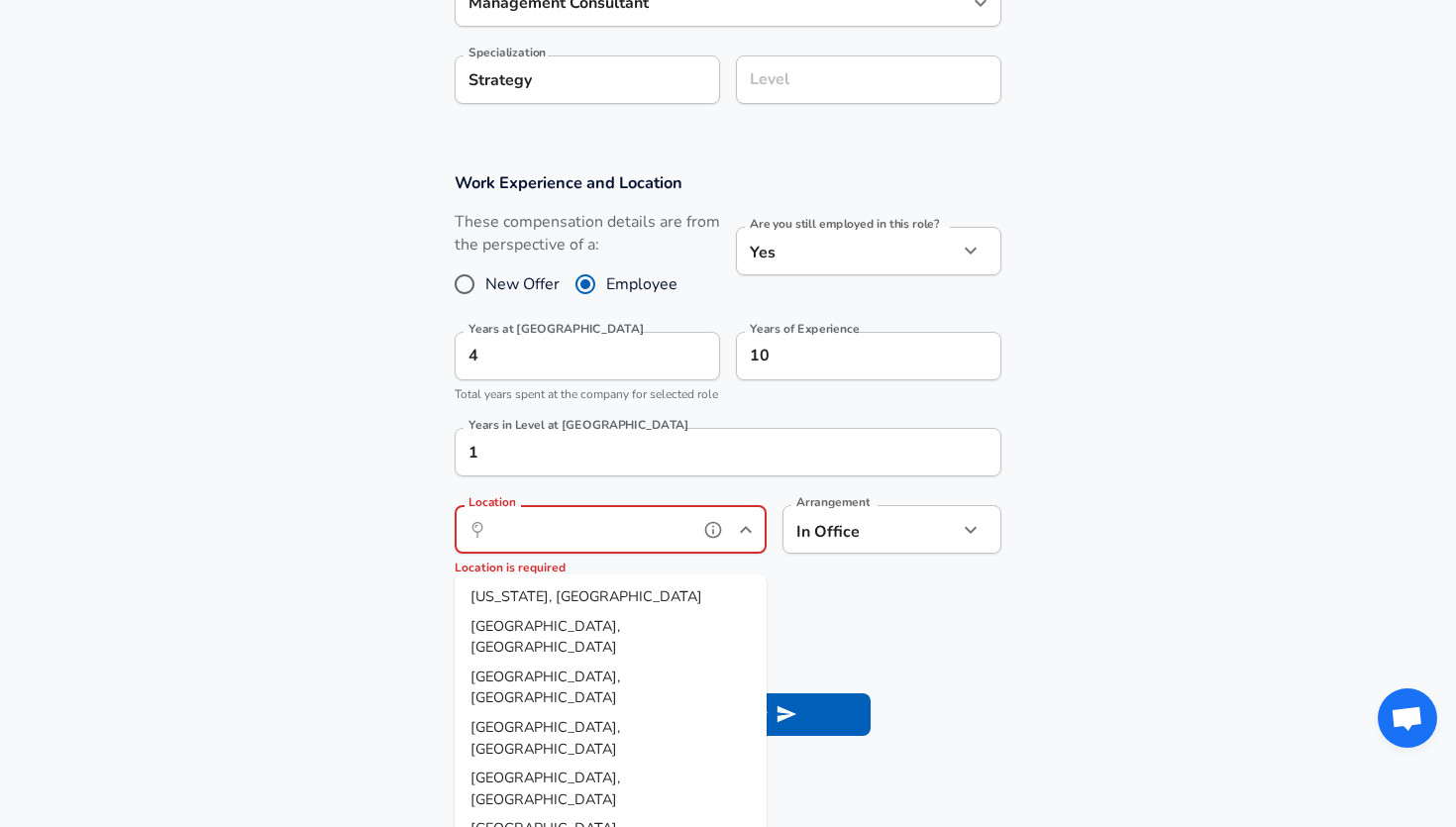 click on "Location" at bounding box center (588, 529) 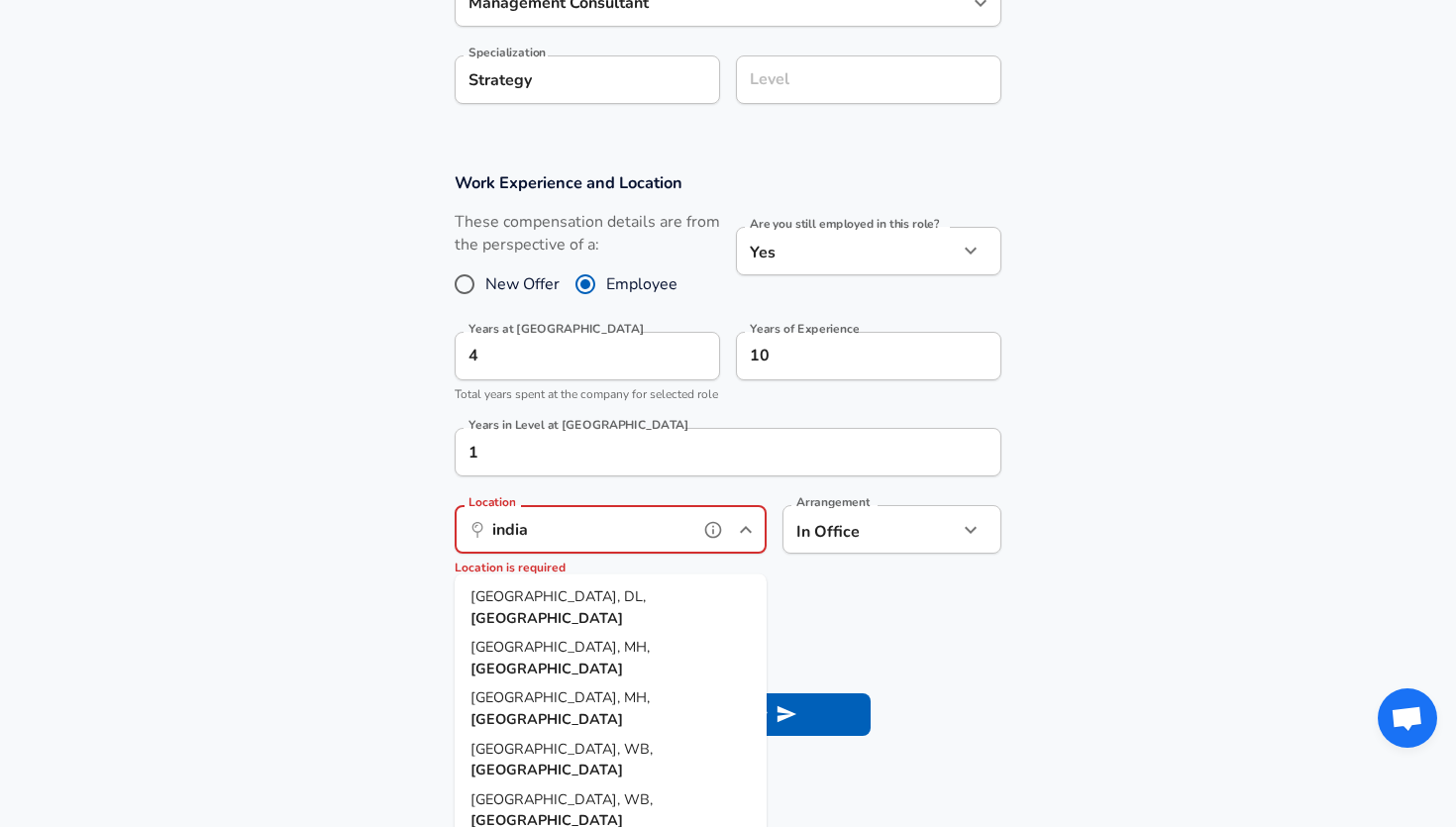 click on "Bengaluru, KA," at bounding box center (518, 850) 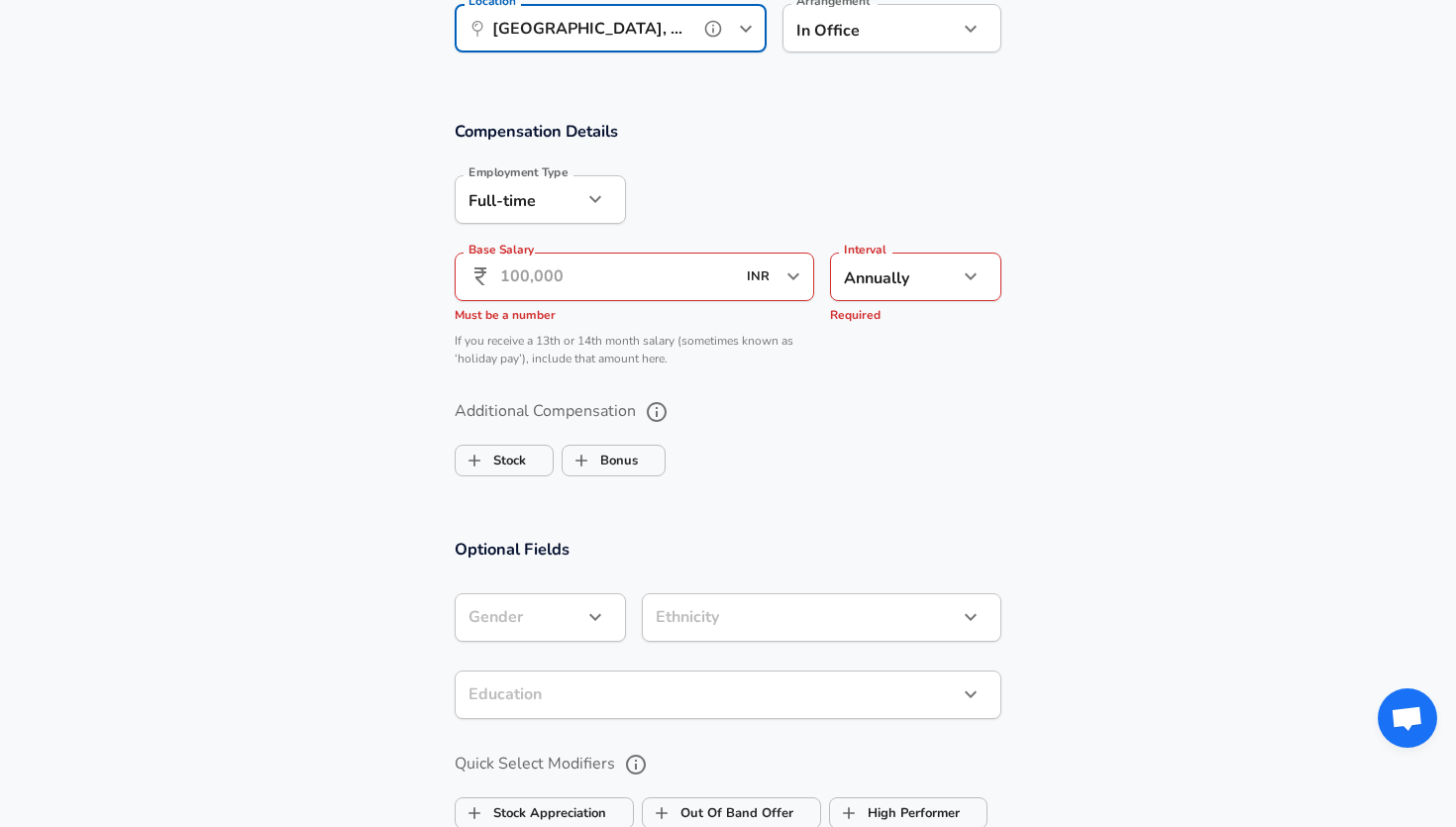 scroll, scrollTop: 1205, scrollLeft: 0, axis: vertical 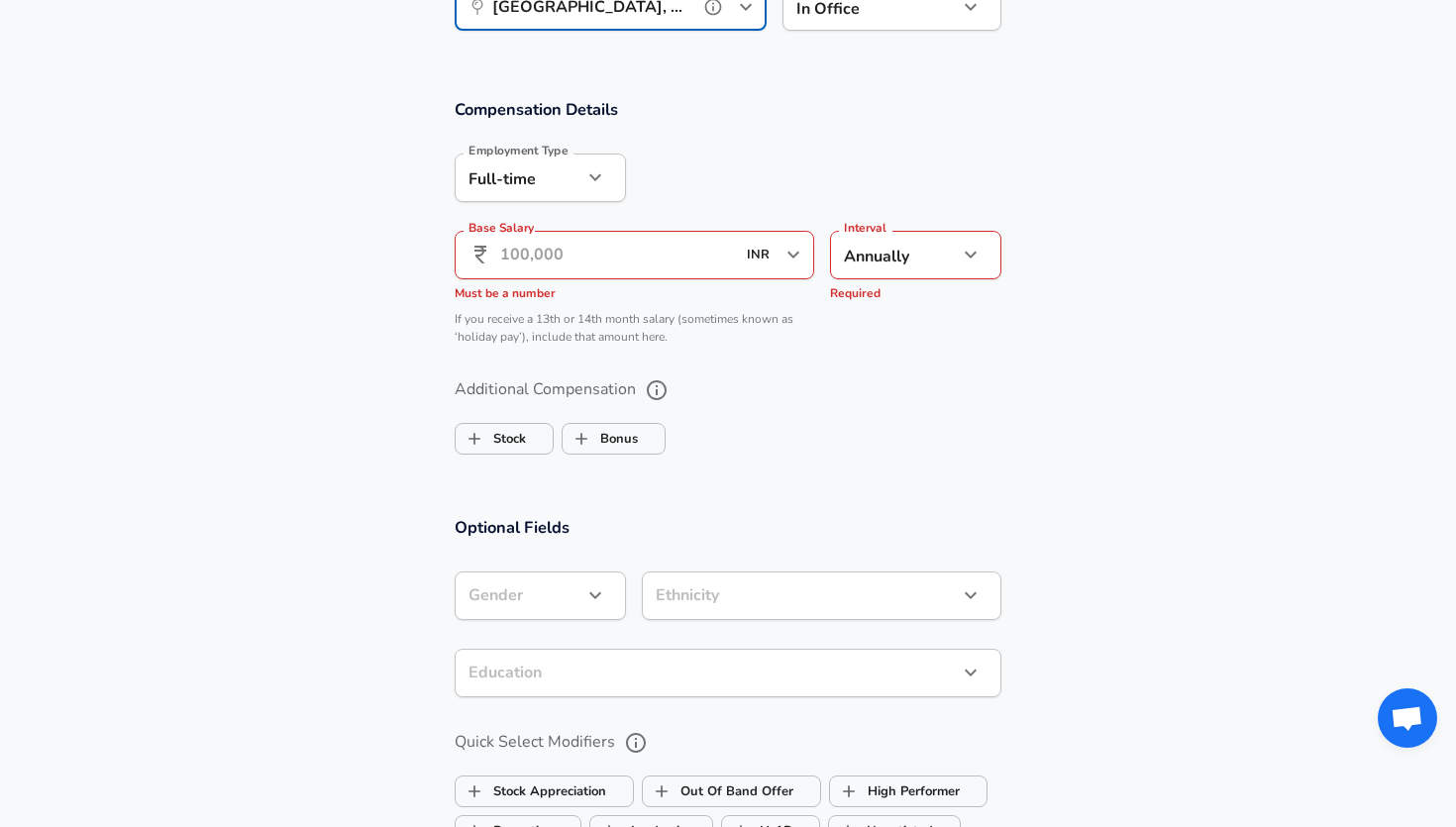 type on "[GEOGRAPHIC_DATA], [GEOGRAPHIC_DATA], [GEOGRAPHIC_DATA]" 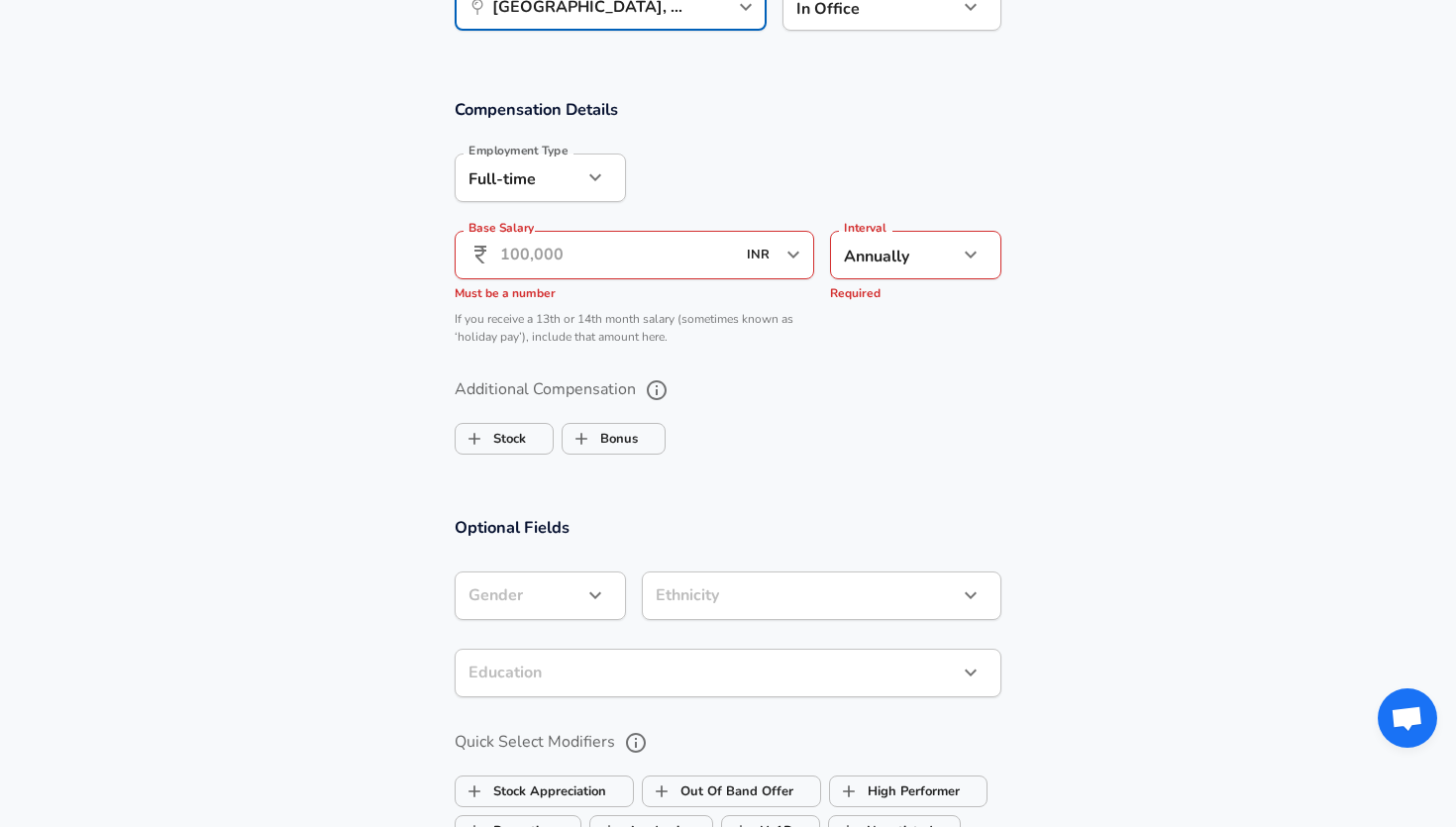 click on "Base Salary" at bounding box center [617, 255] 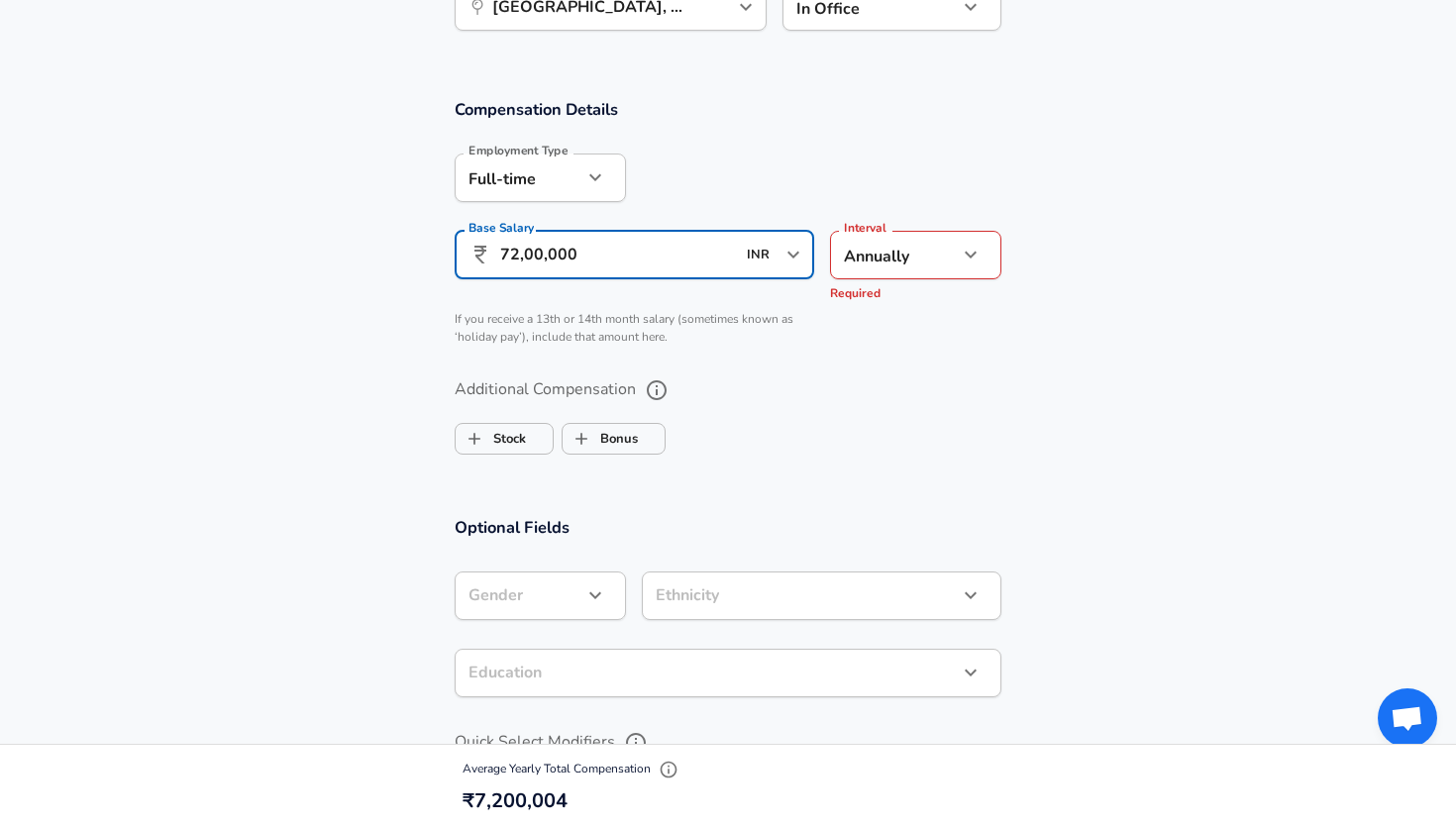 type on "72,00,000" 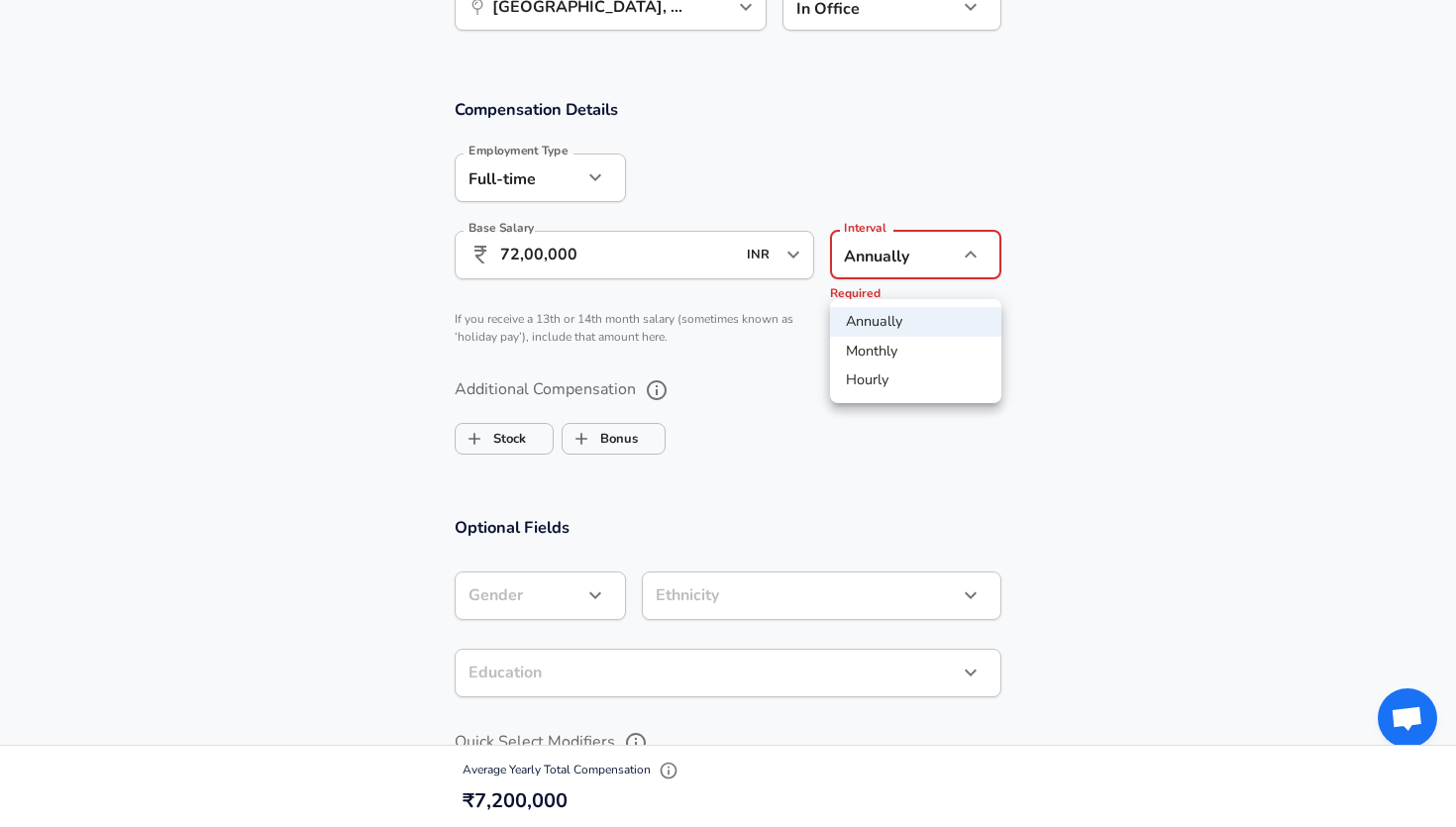 click at bounding box center [728, 413] 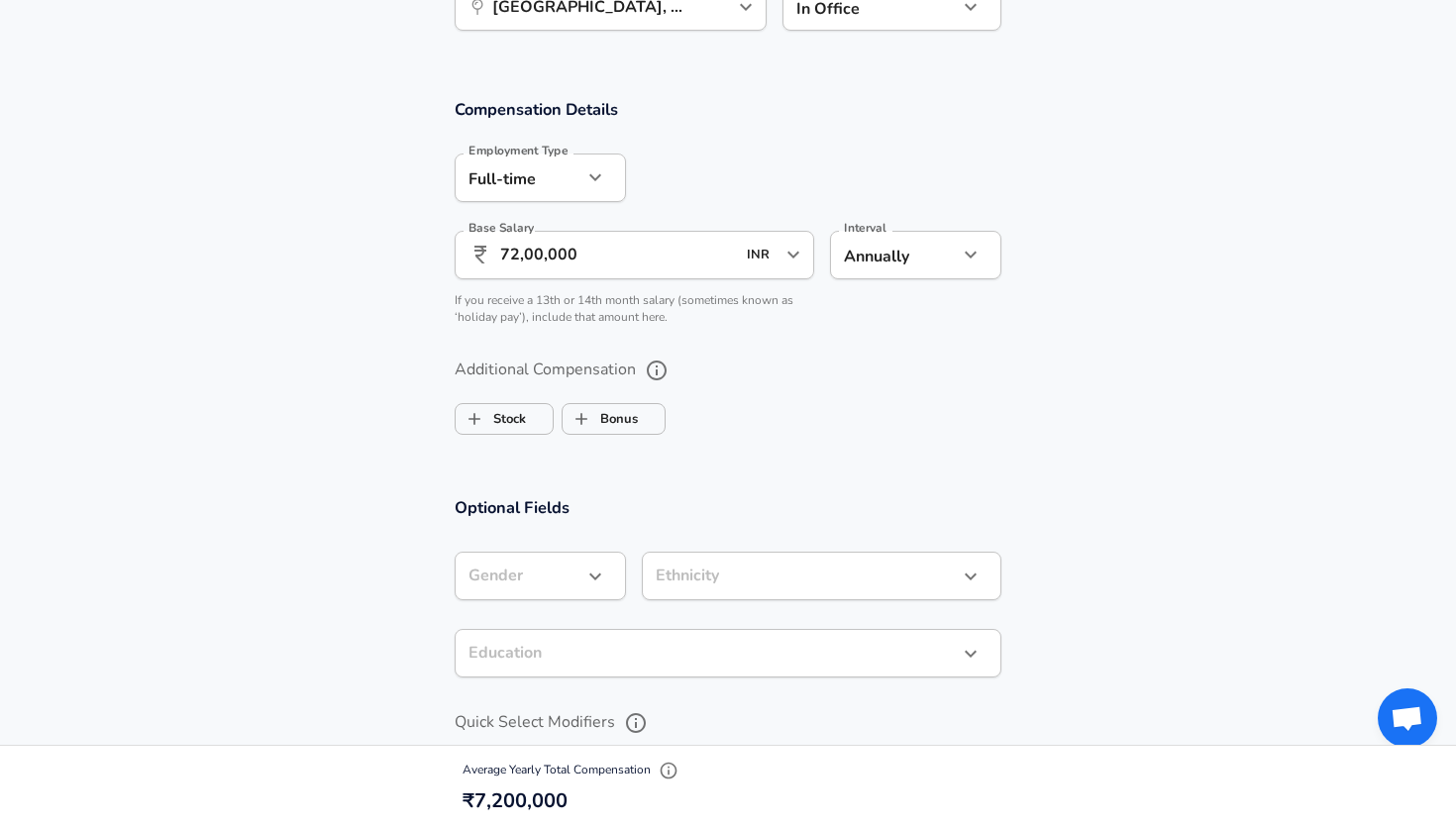 click on "Additional Compensation   Stock Bonus" at bounding box center [728, 398] 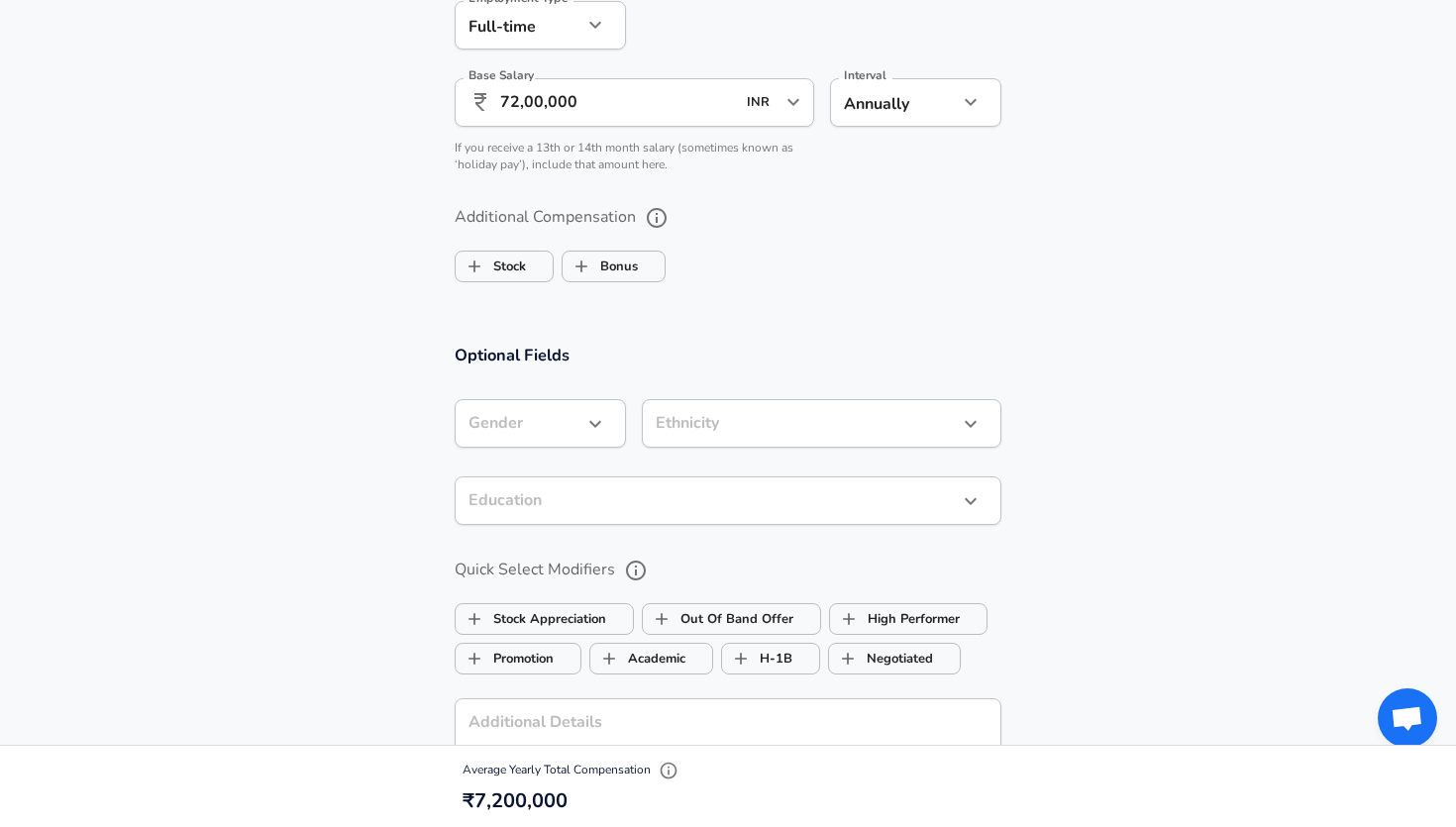 scroll, scrollTop: 1359, scrollLeft: 0, axis: vertical 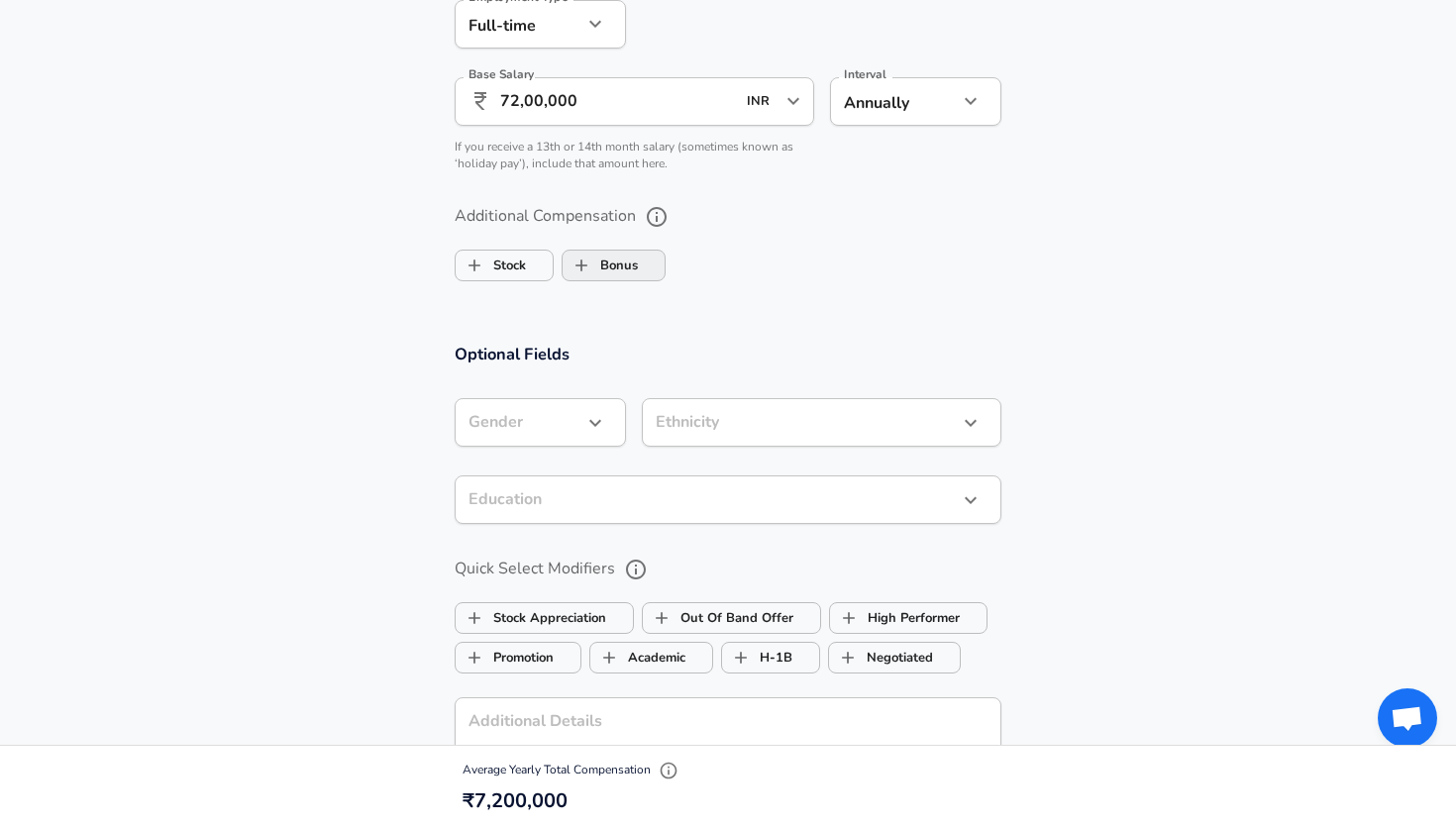 click on "Bonus" at bounding box center (581, 265) 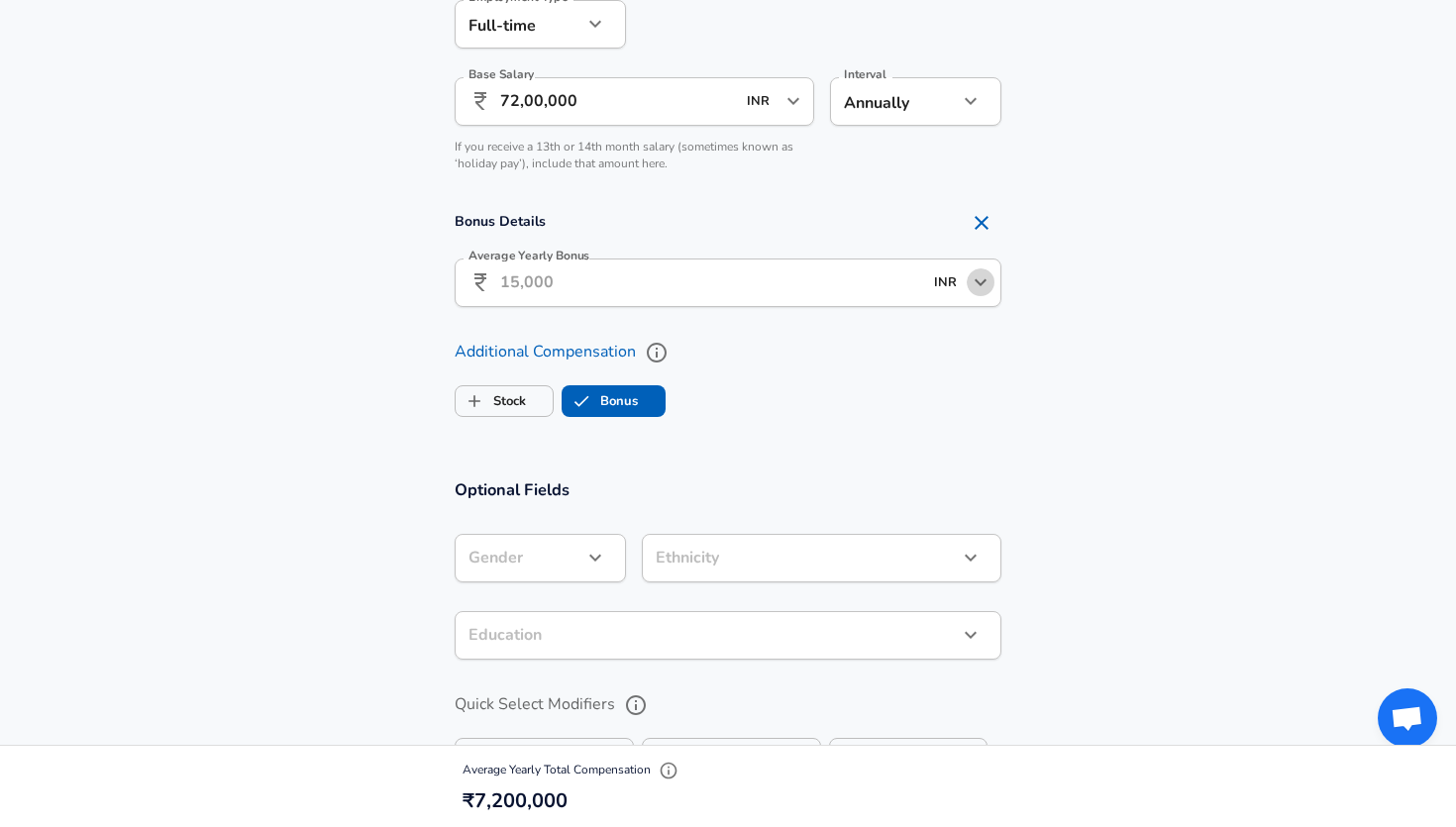 click 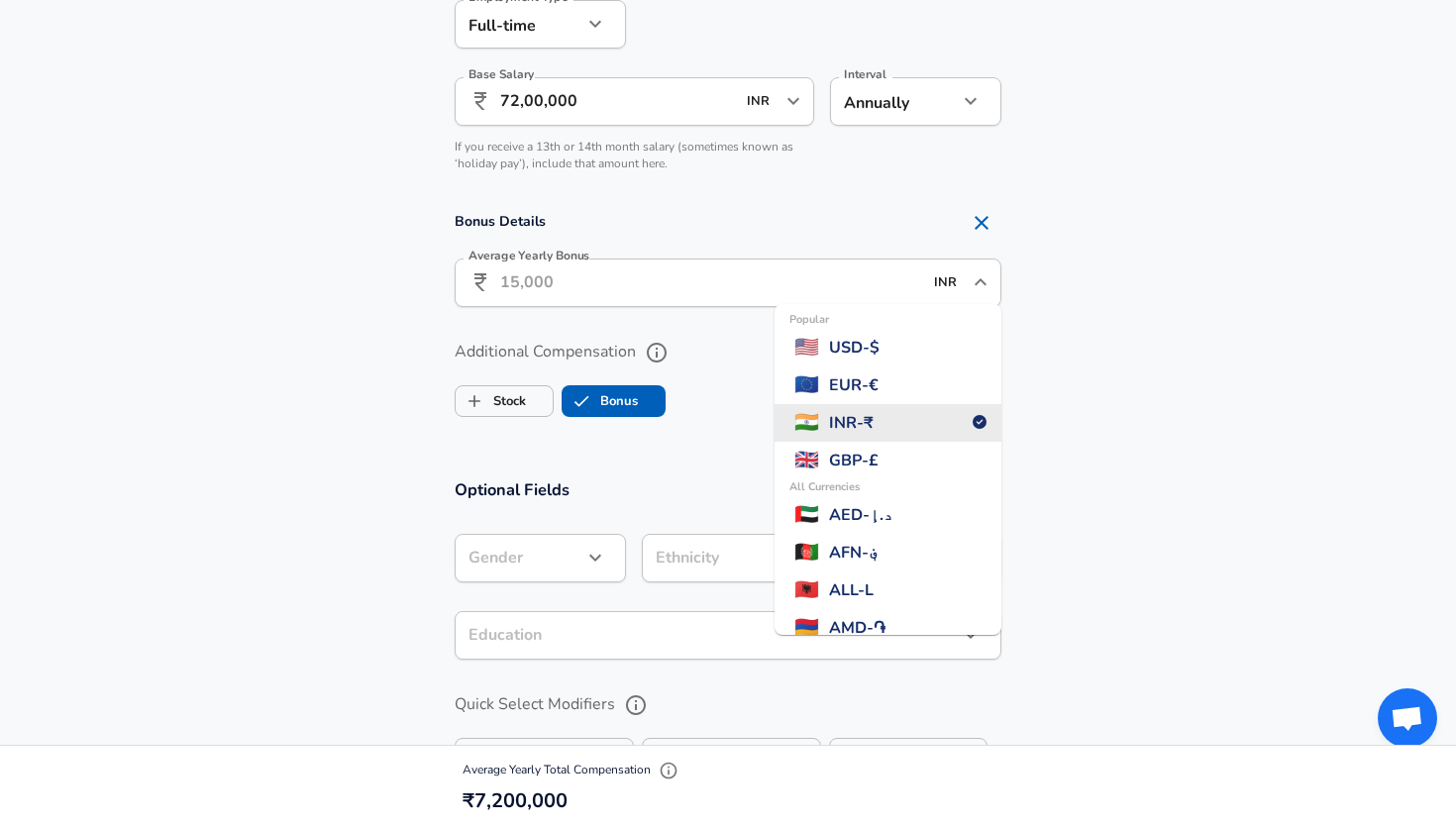click 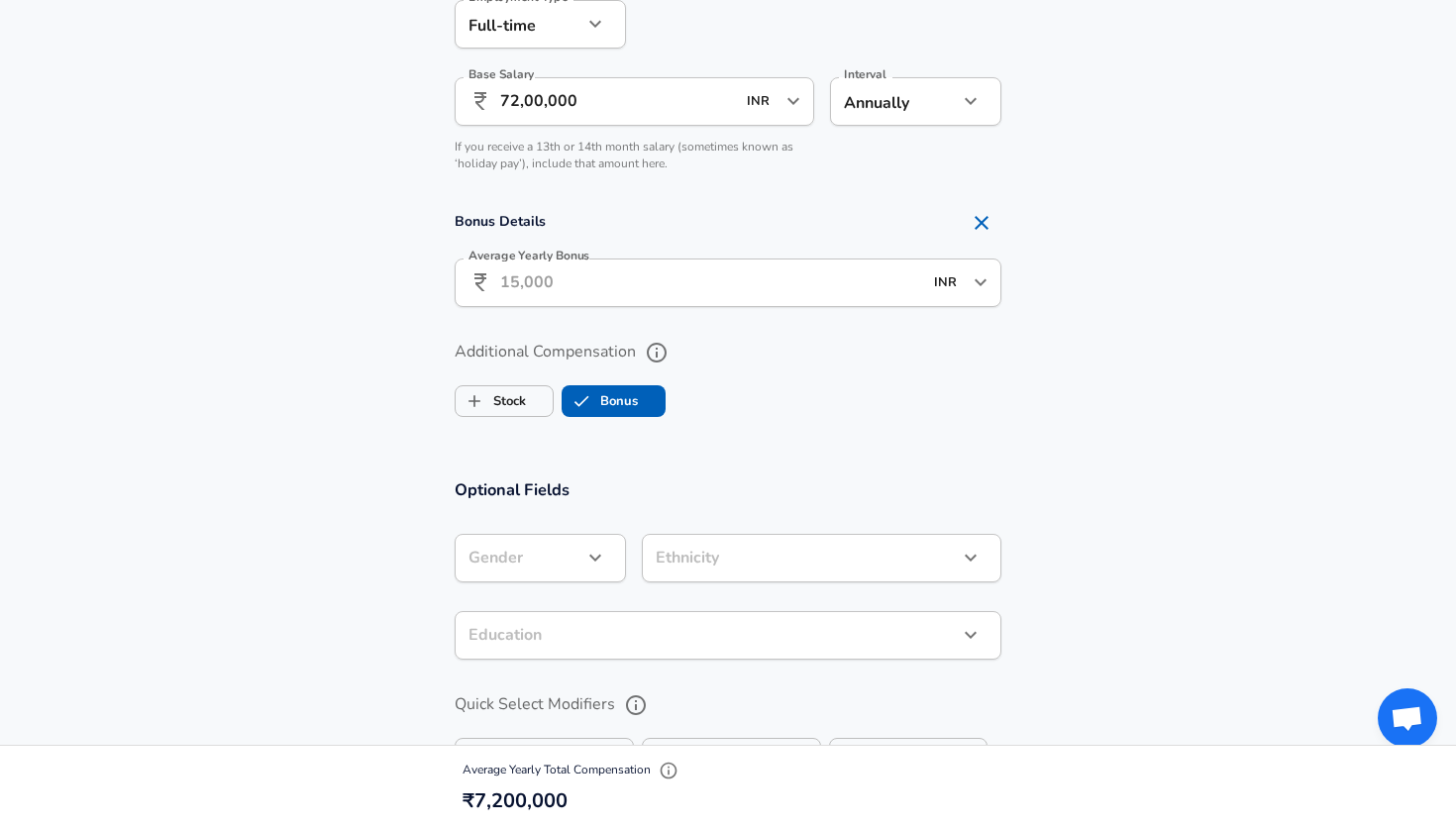 click on "Bonus" at bounding box center (600, 401) 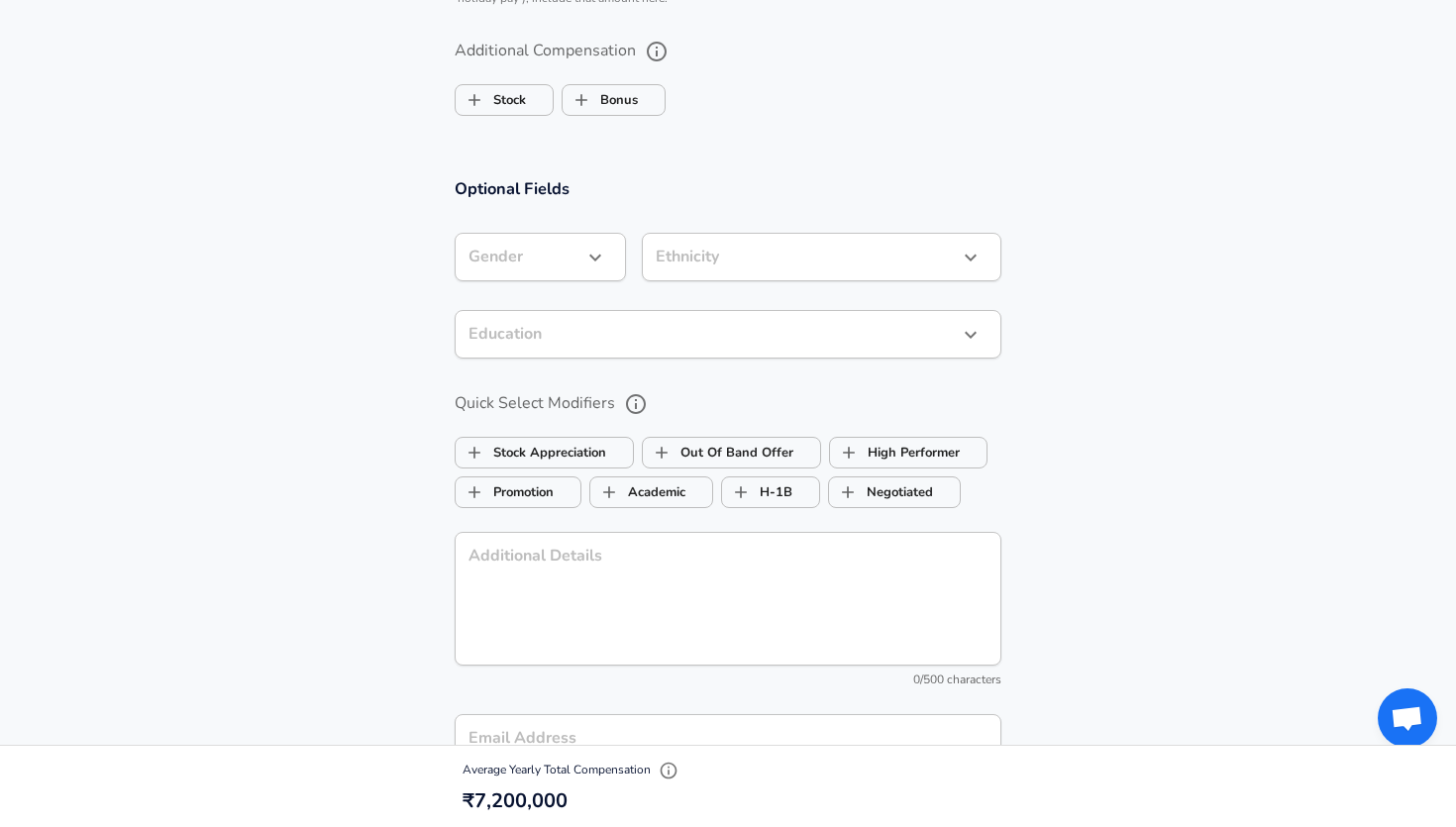 scroll, scrollTop: 1525, scrollLeft: 0, axis: vertical 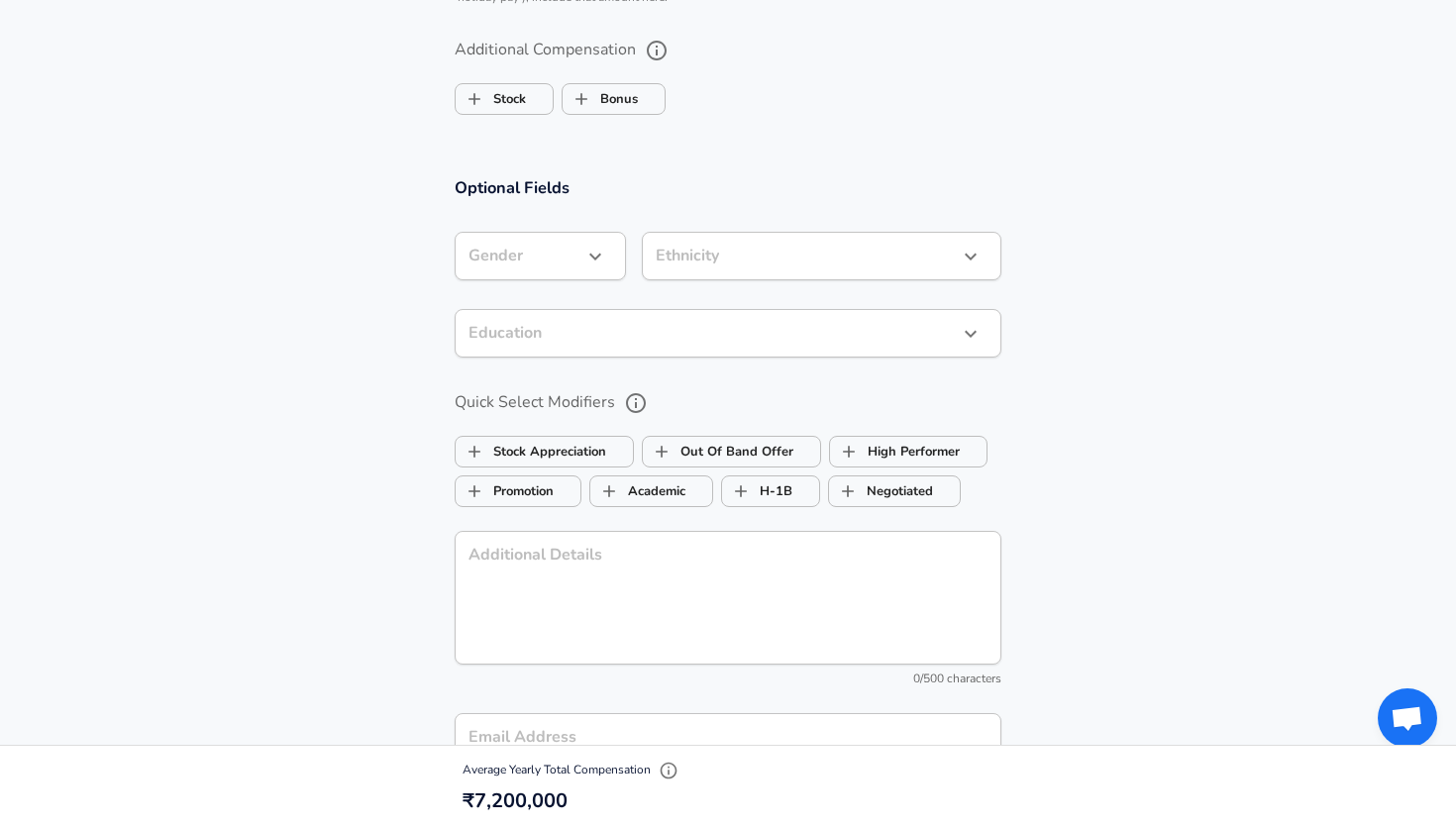 click 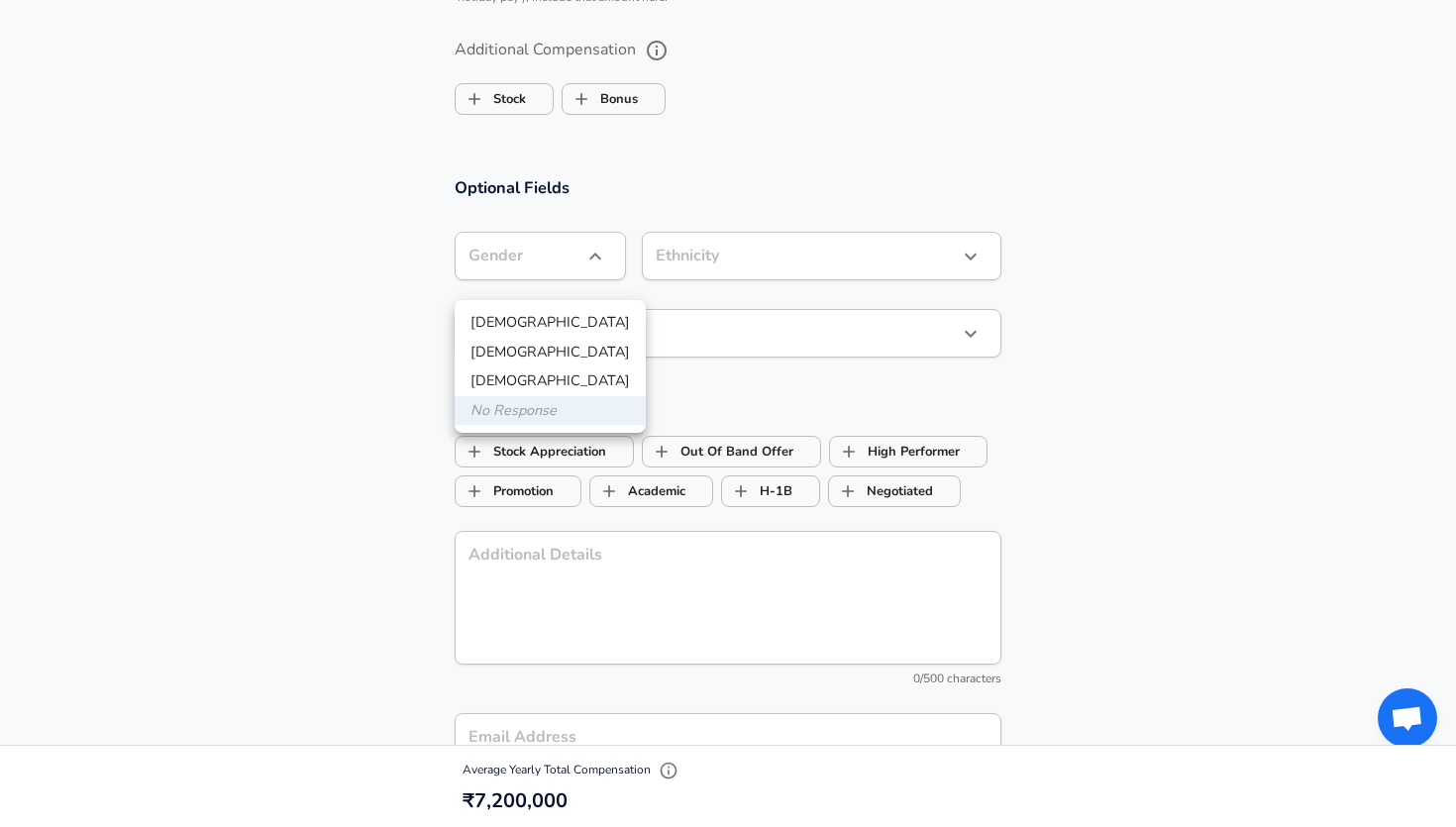 click on "[DEMOGRAPHIC_DATA]" at bounding box center [550, 323] 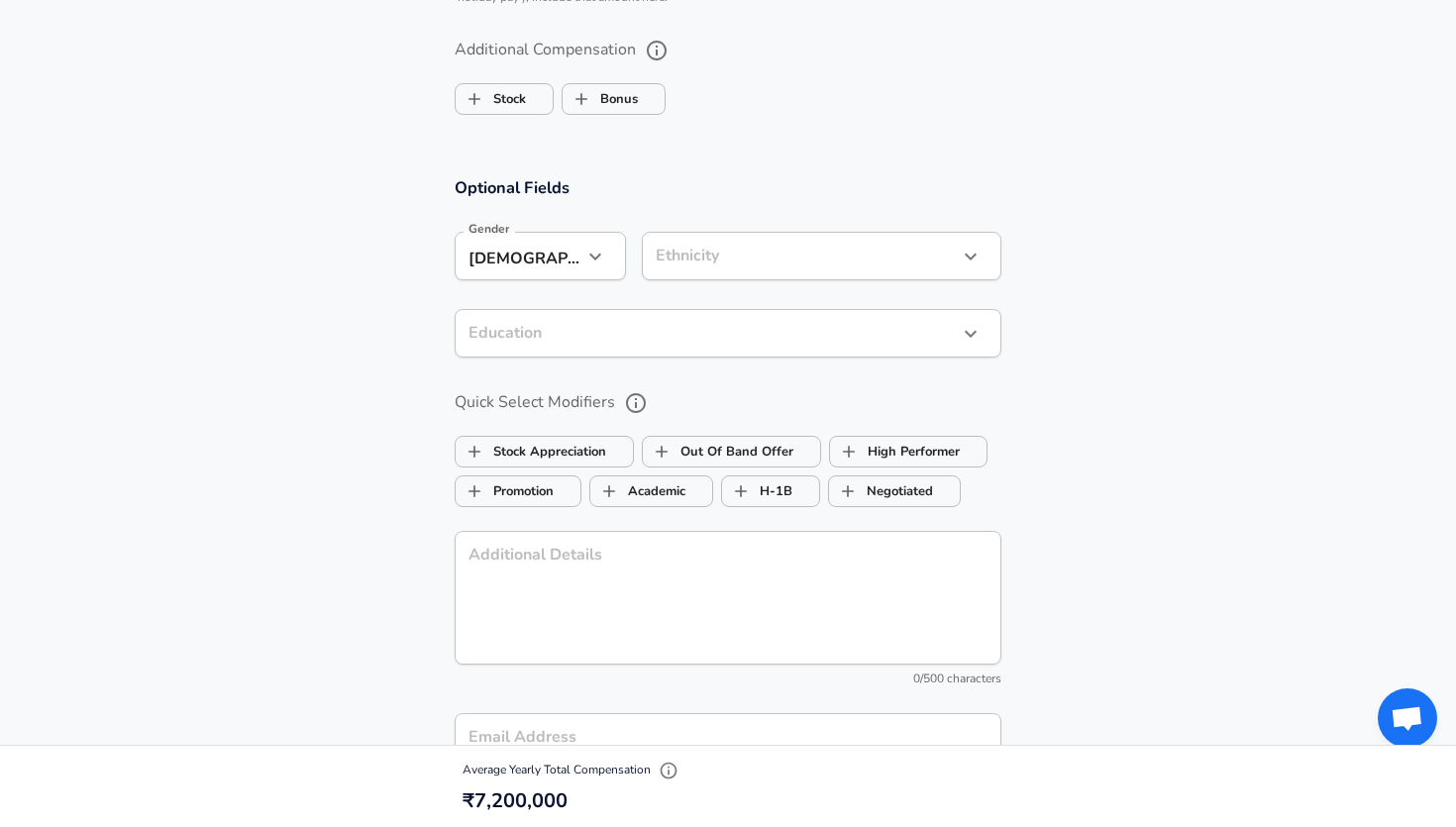 click on "Restart Add Your Salary Upload your offer letter   to verify your submission Enhance Privacy and Anonymity No Automatically hides specific fields until there are enough submissions to safely display the full details.   More Details Based on your submission and the data points that we have already collected, we will automatically hide and anonymize specific fields if there aren't enough data points to remain sufficiently anonymous. Company & Title Information   Enter the company you received your offer from Company BCG Company   Select the title that closest resembles your official title. This should be similar to the title that was present on your offer letter. Title Project Manager Title   Select a job family that best fits your role. If you can't find one, select 'Other' to enter a custom job family Job Family Management Consultant Job Family Specialization Strategy Specialization Level Level Work Experience and Location These compensation details are from the perspective of a: New Offer Employee Yes yes 4" at bounding box center (728, -1112) 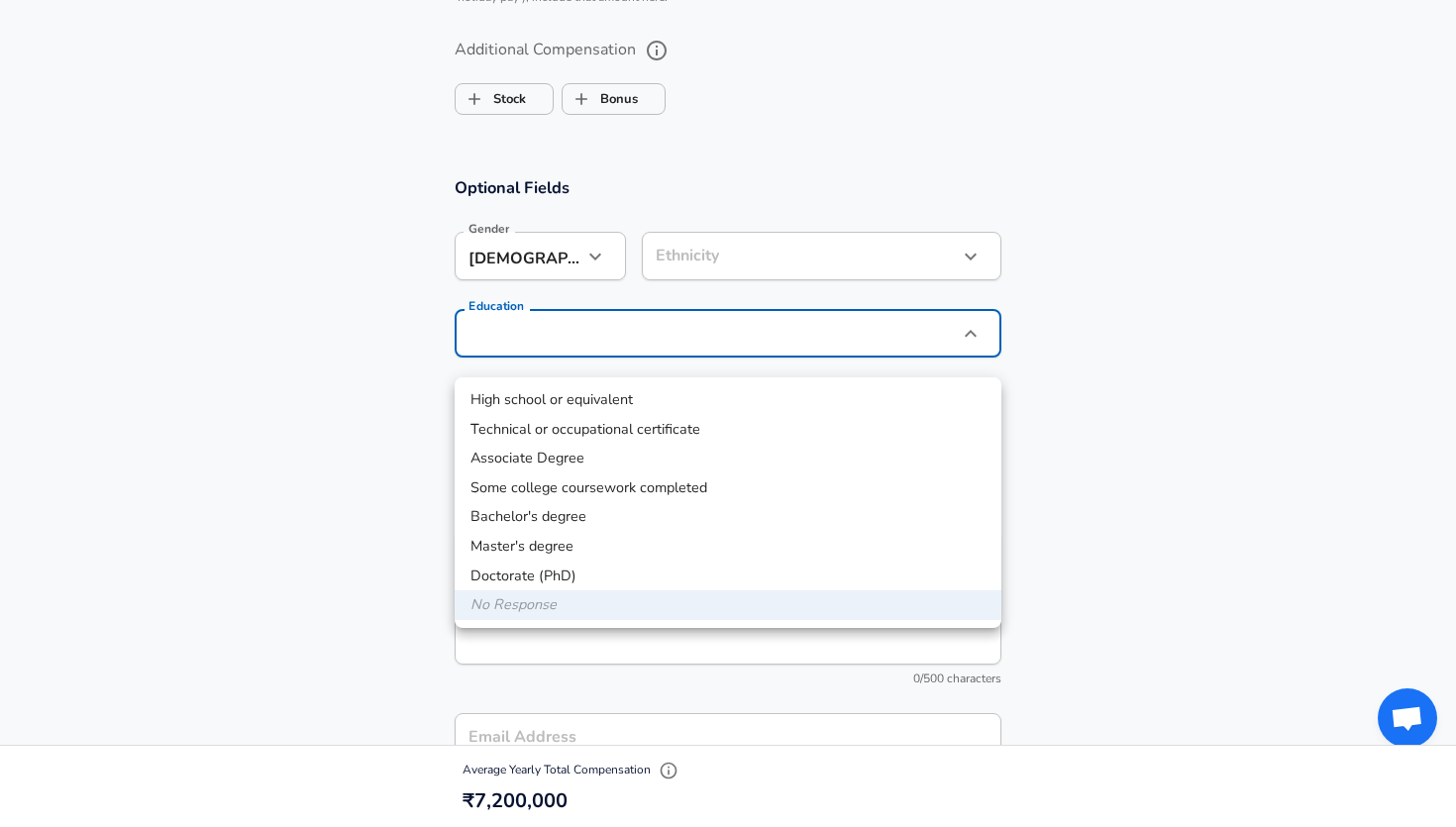 click on "Master's degree" at bounding box center [728, 547] 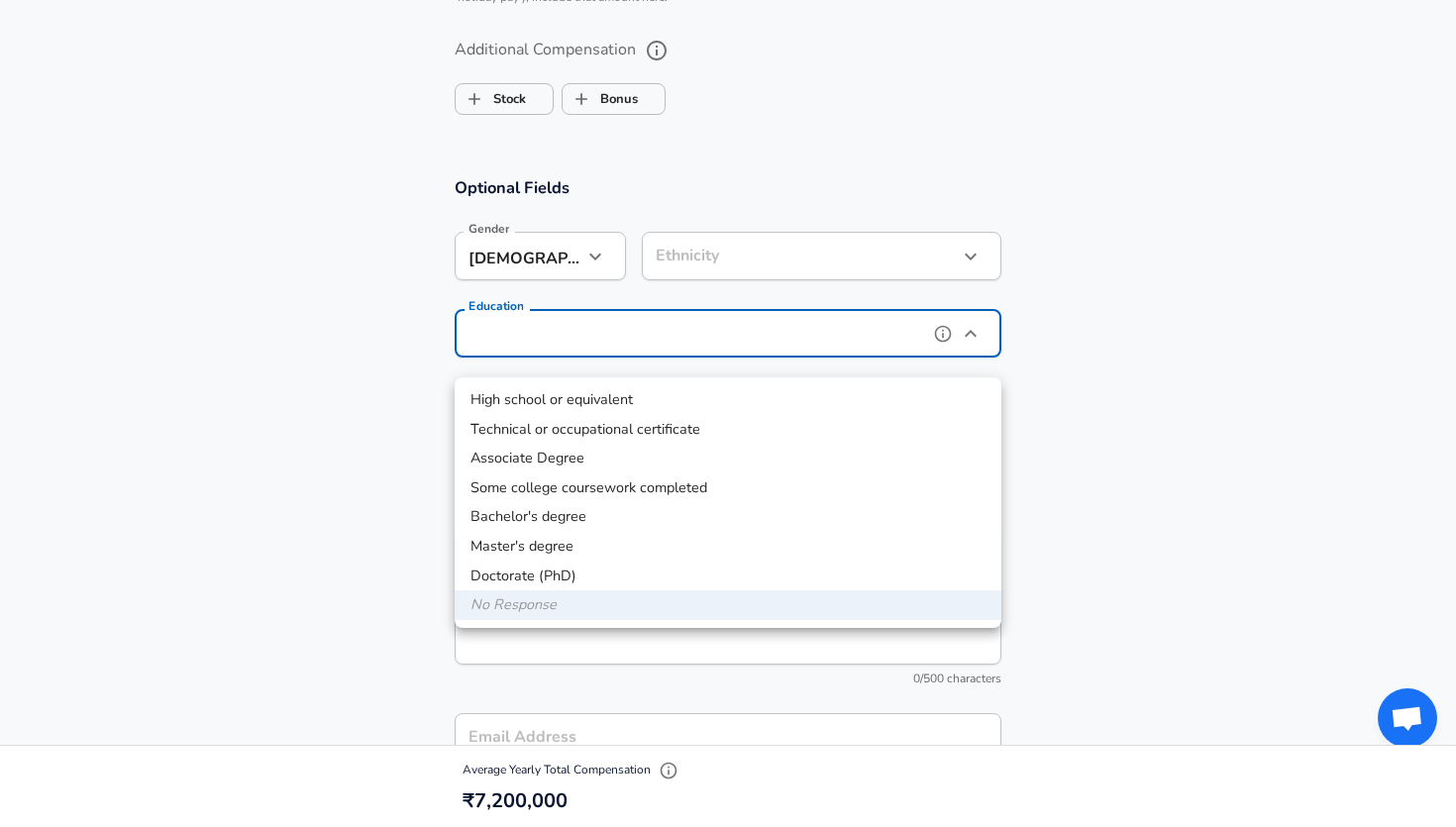 type on "Masters degree" 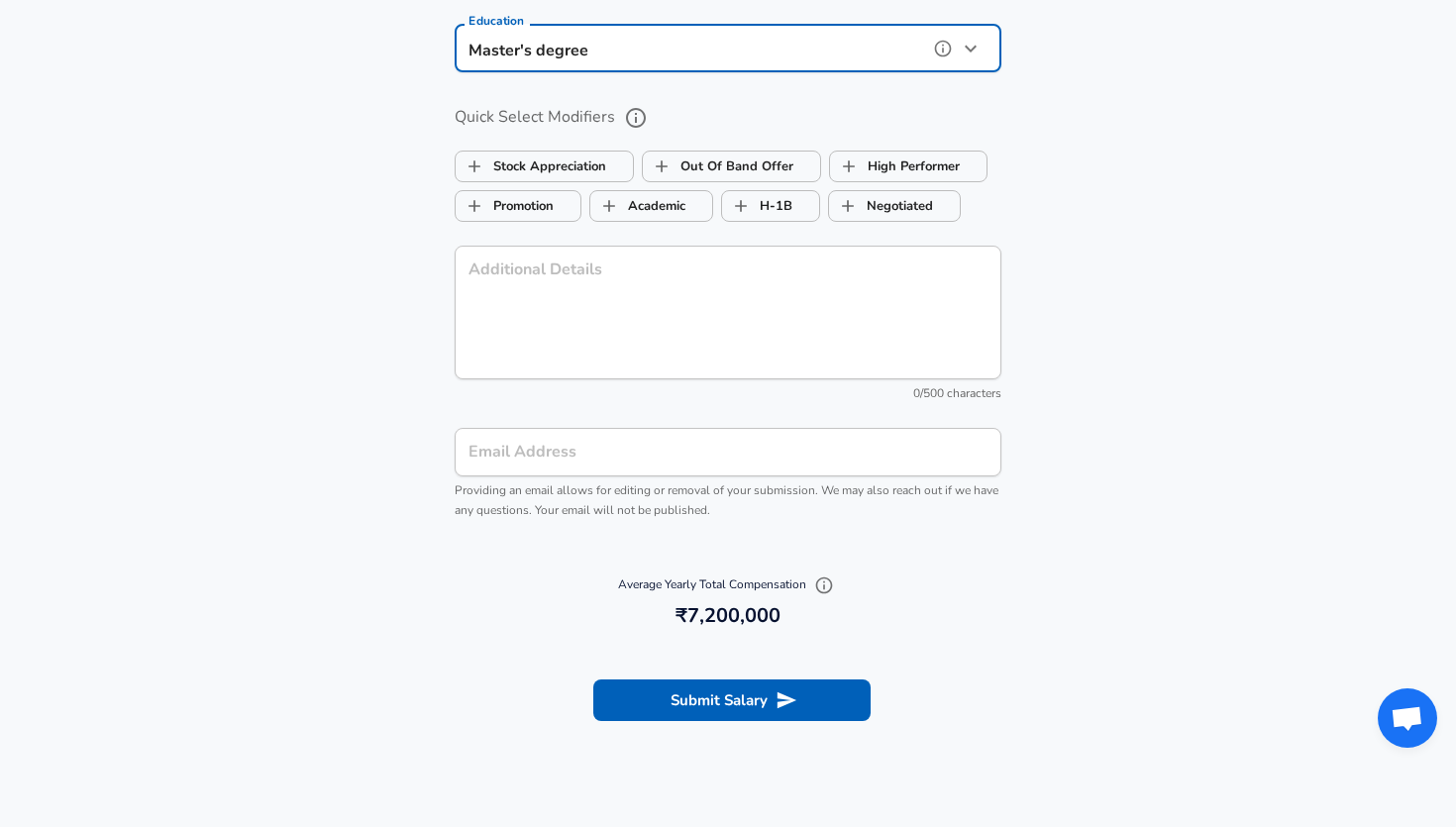 scroll, scrollTop: 1815, scrollLeft: 0, axis: vertical 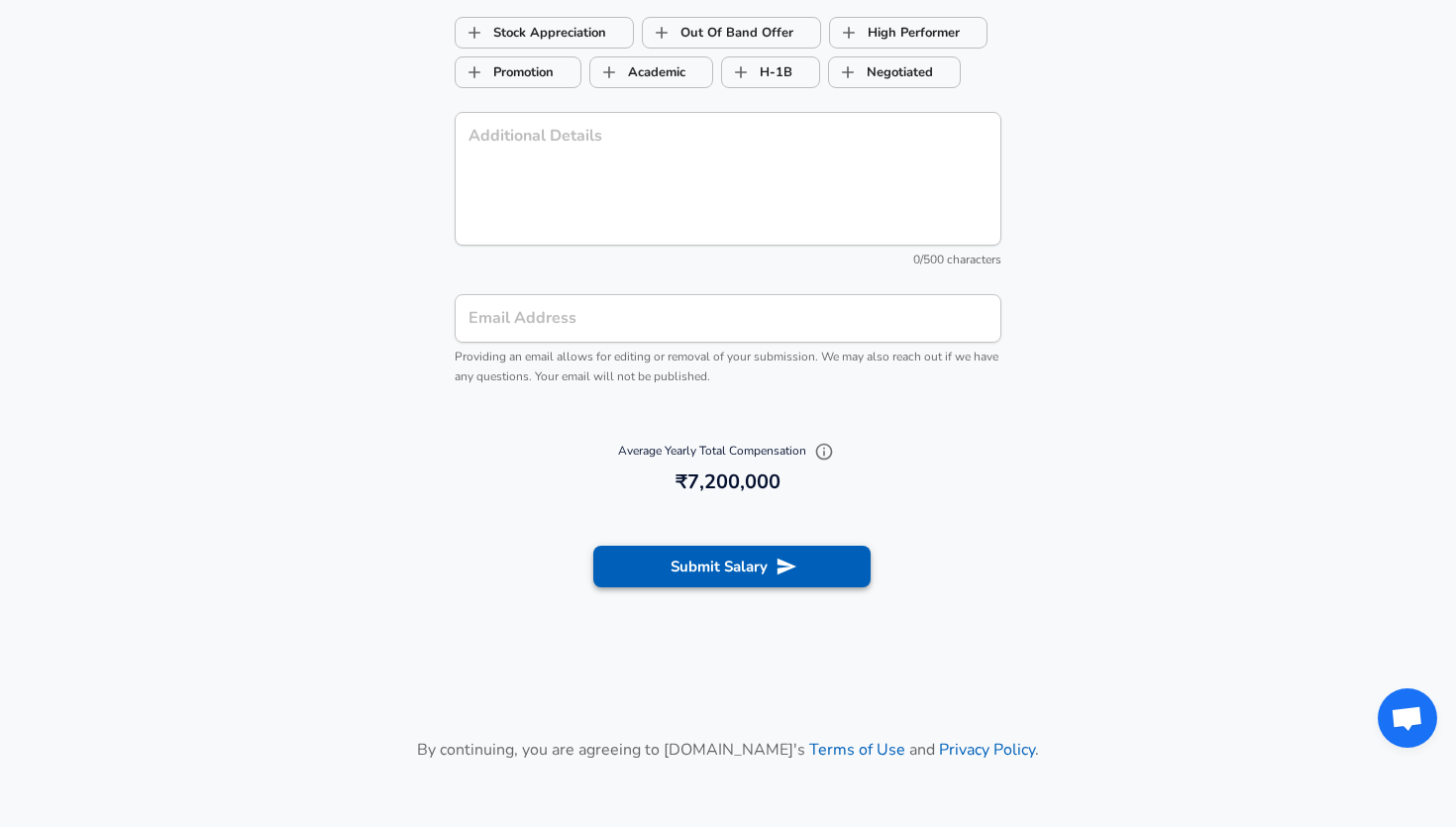 click on "Submit Salary" at bounding box center [732, 567] 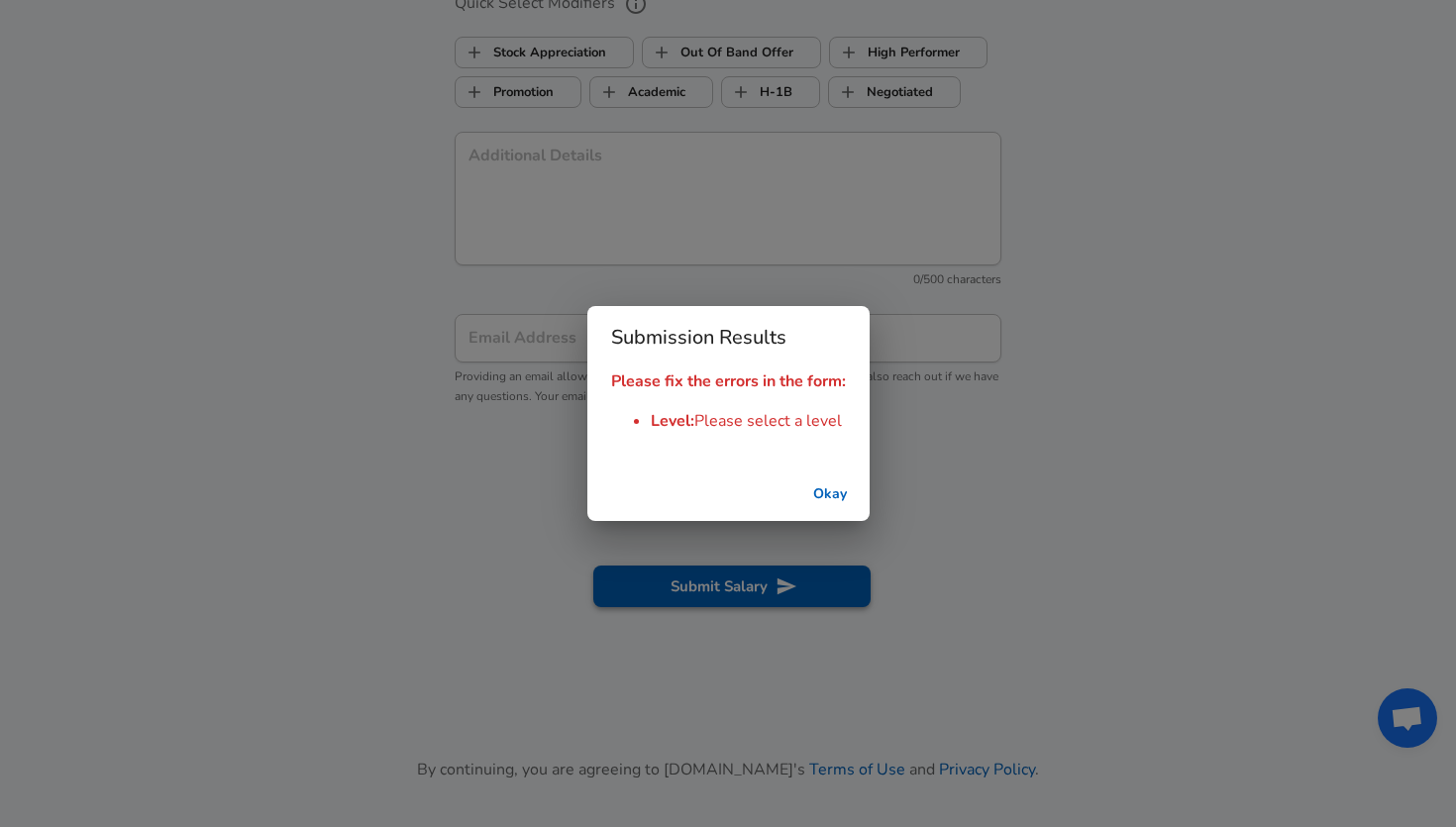 scroll, scrollTop: 1963, scrollLeft: 0, axis: vertical 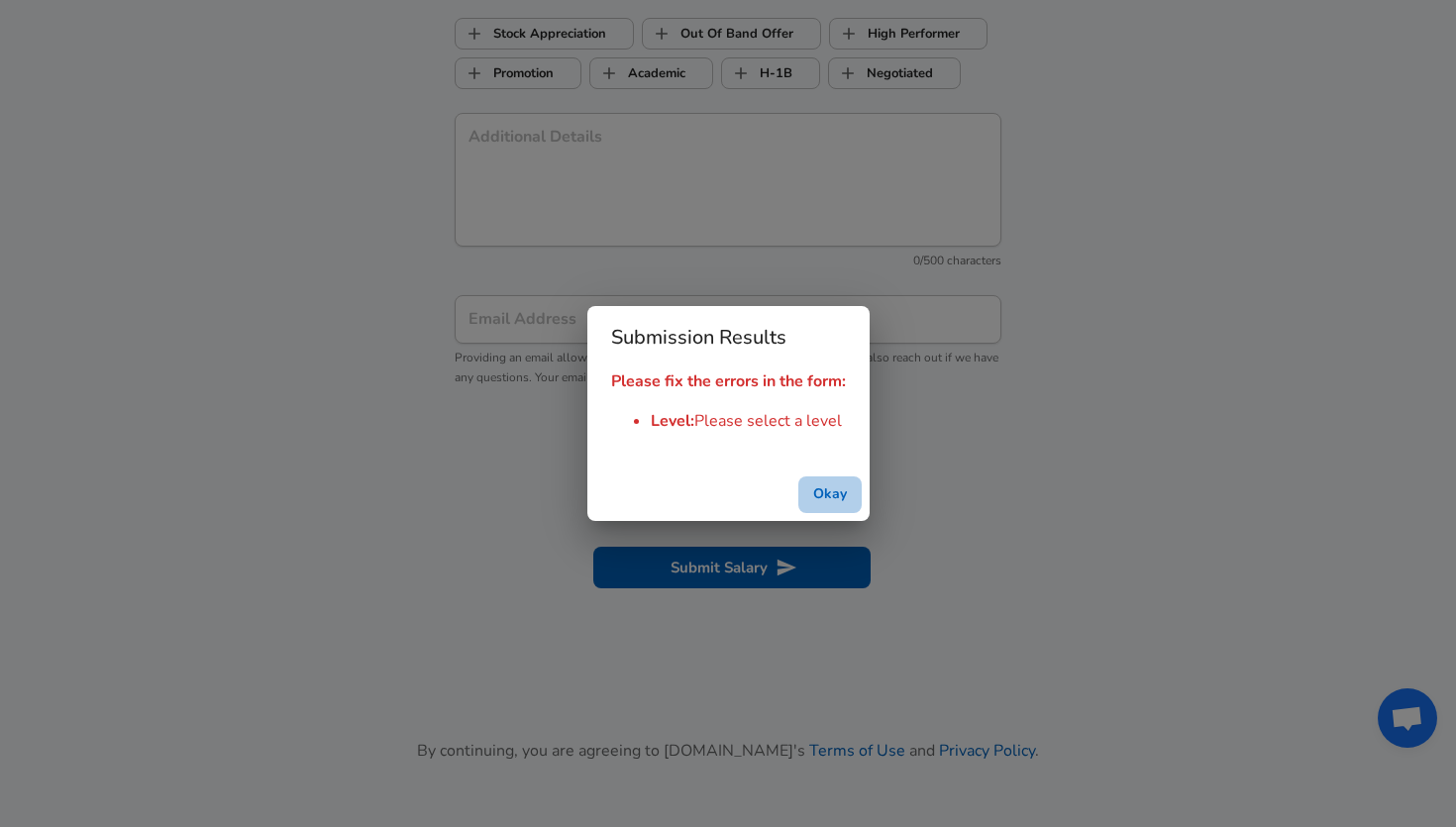 click on "Okay" at bounding box center [830, 494] 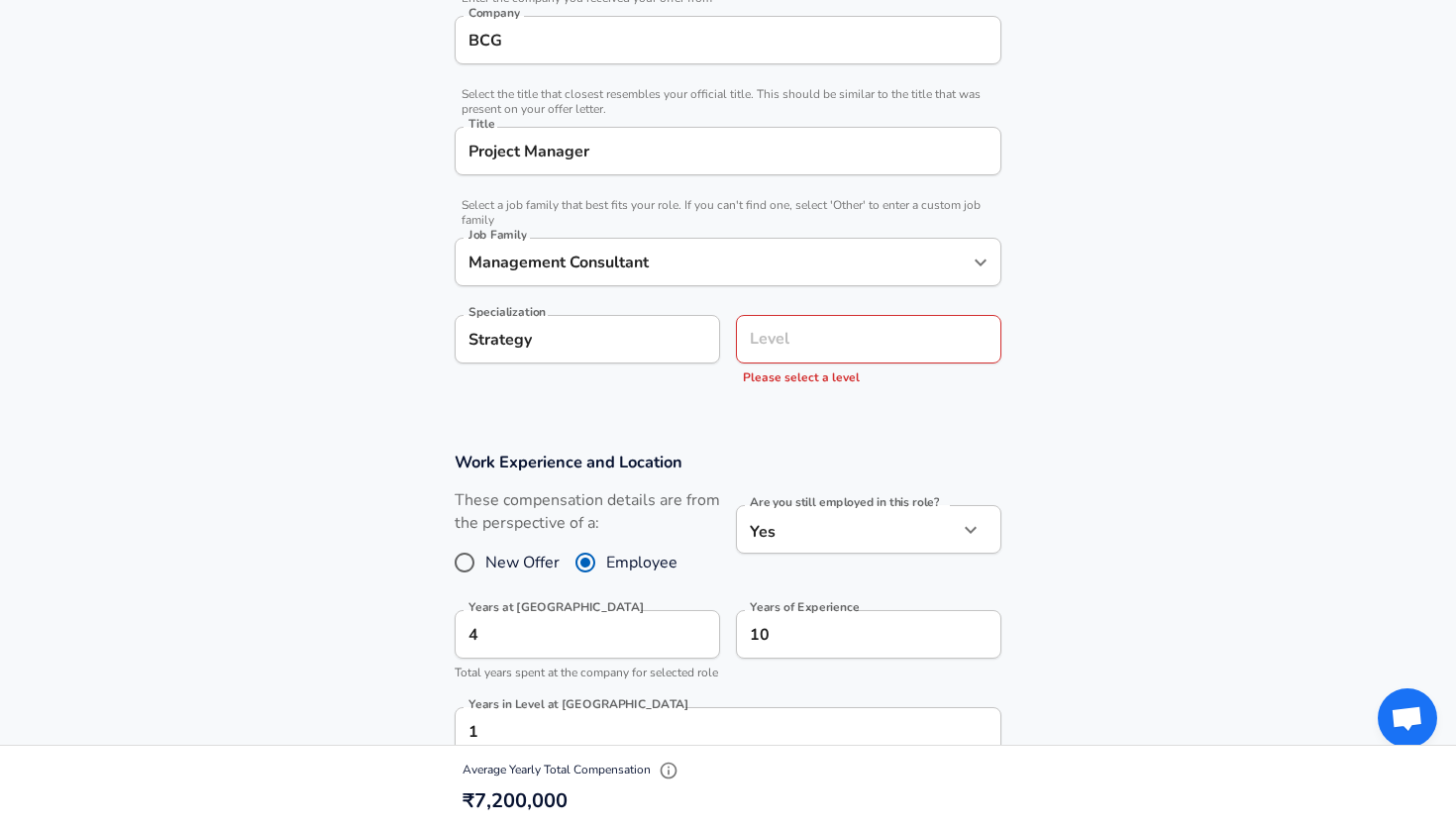click on "Level" at bounding box center [869, 339] 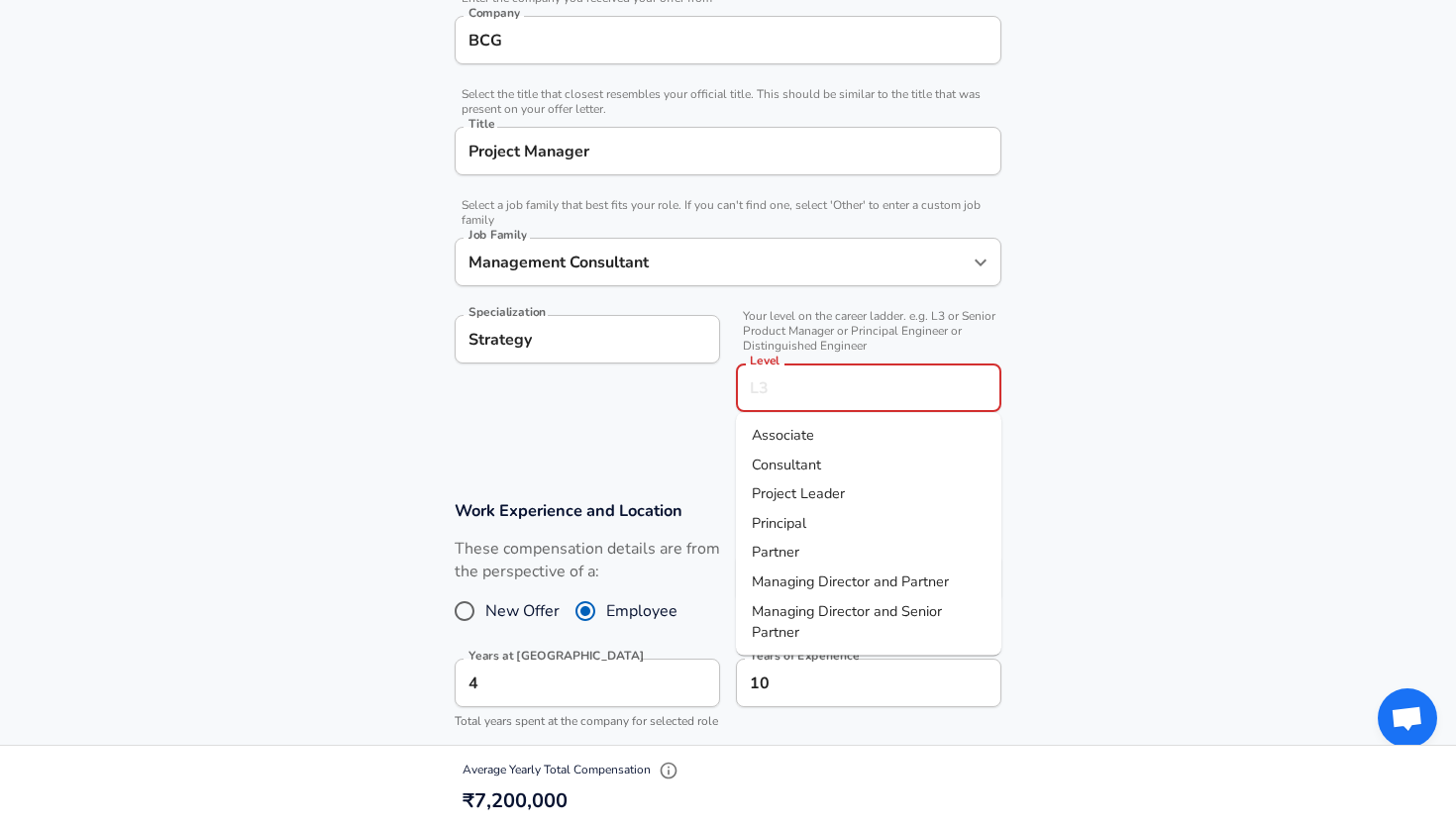 scroll, scrollTop: 463, scrollLeft: 0, axis: vertical 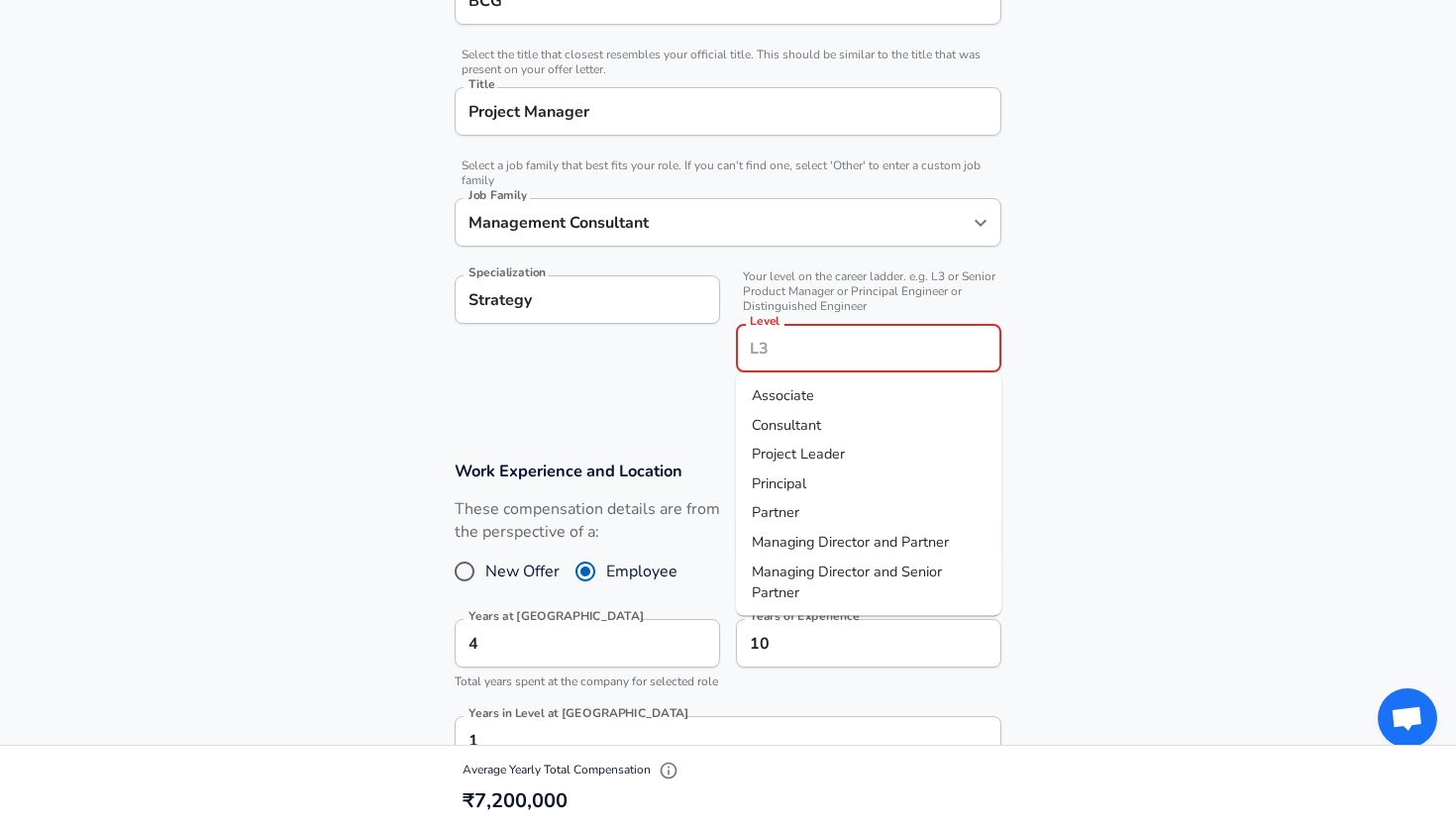 click on "Project Leader" at bounding box center (798, 454) 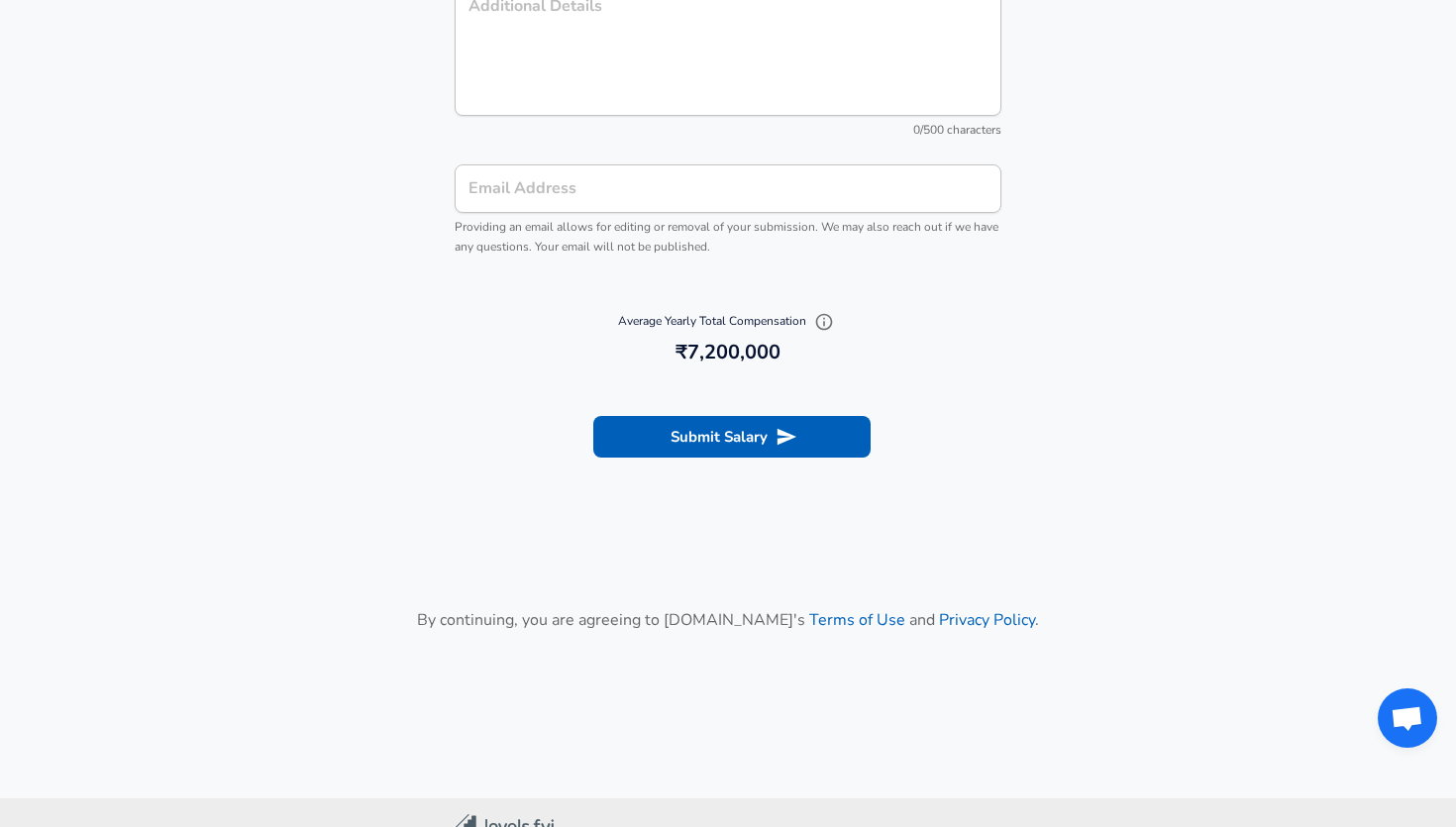 scroll, scrollTop: 2213, scrollLeft: 0, axis: vertical 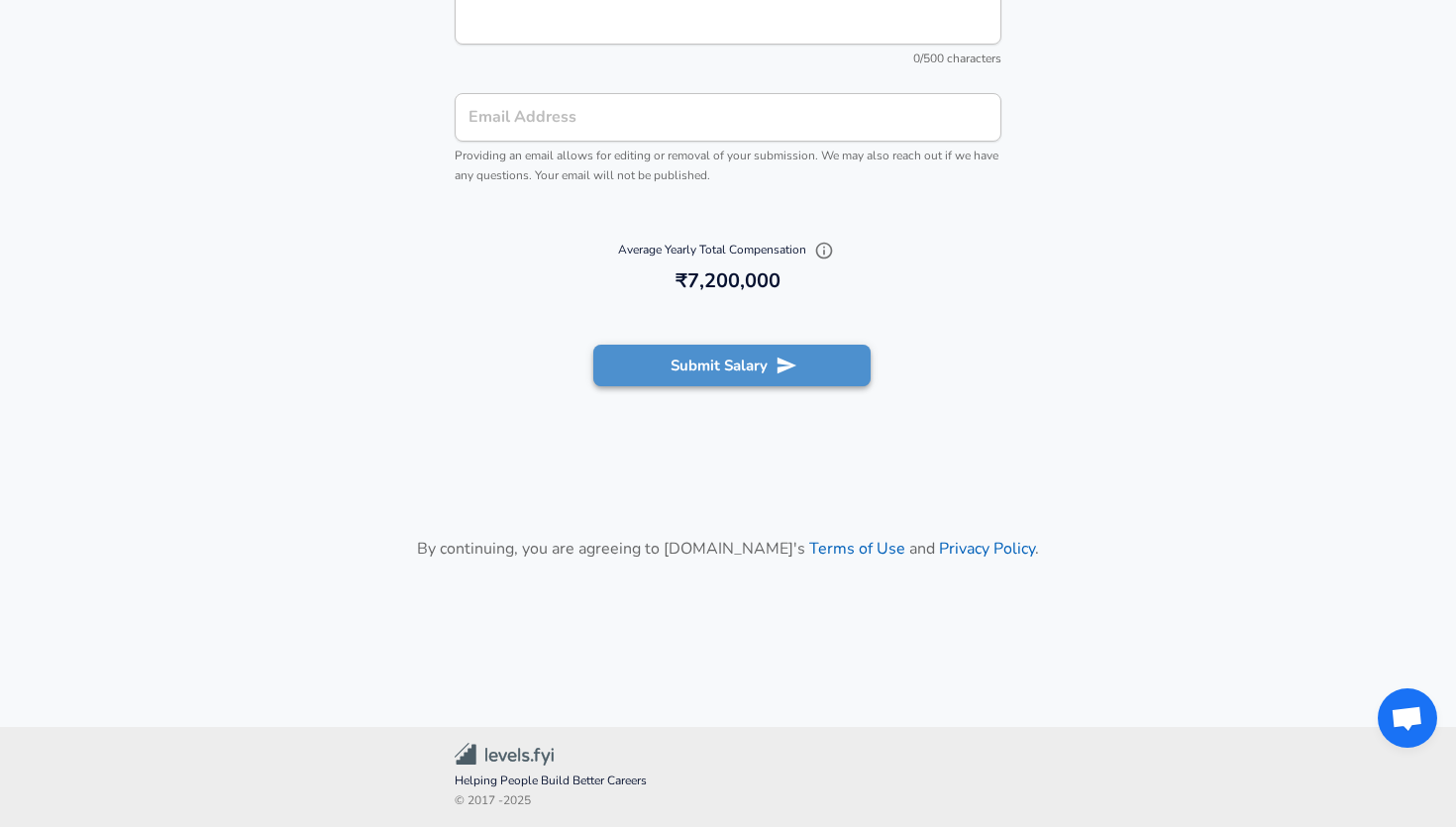 click on "Submit Salary" at bounding box center (732, 365) 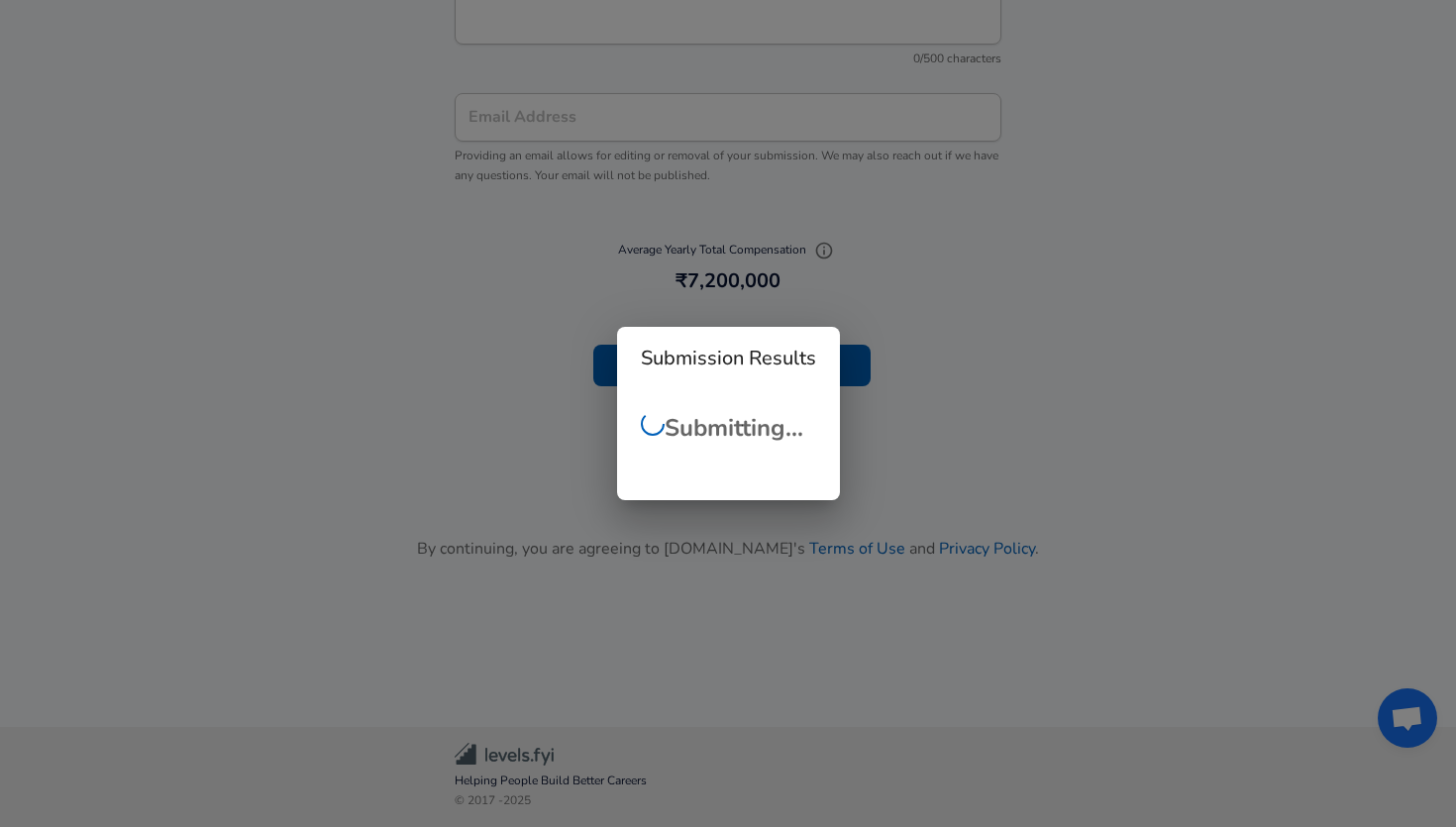 type 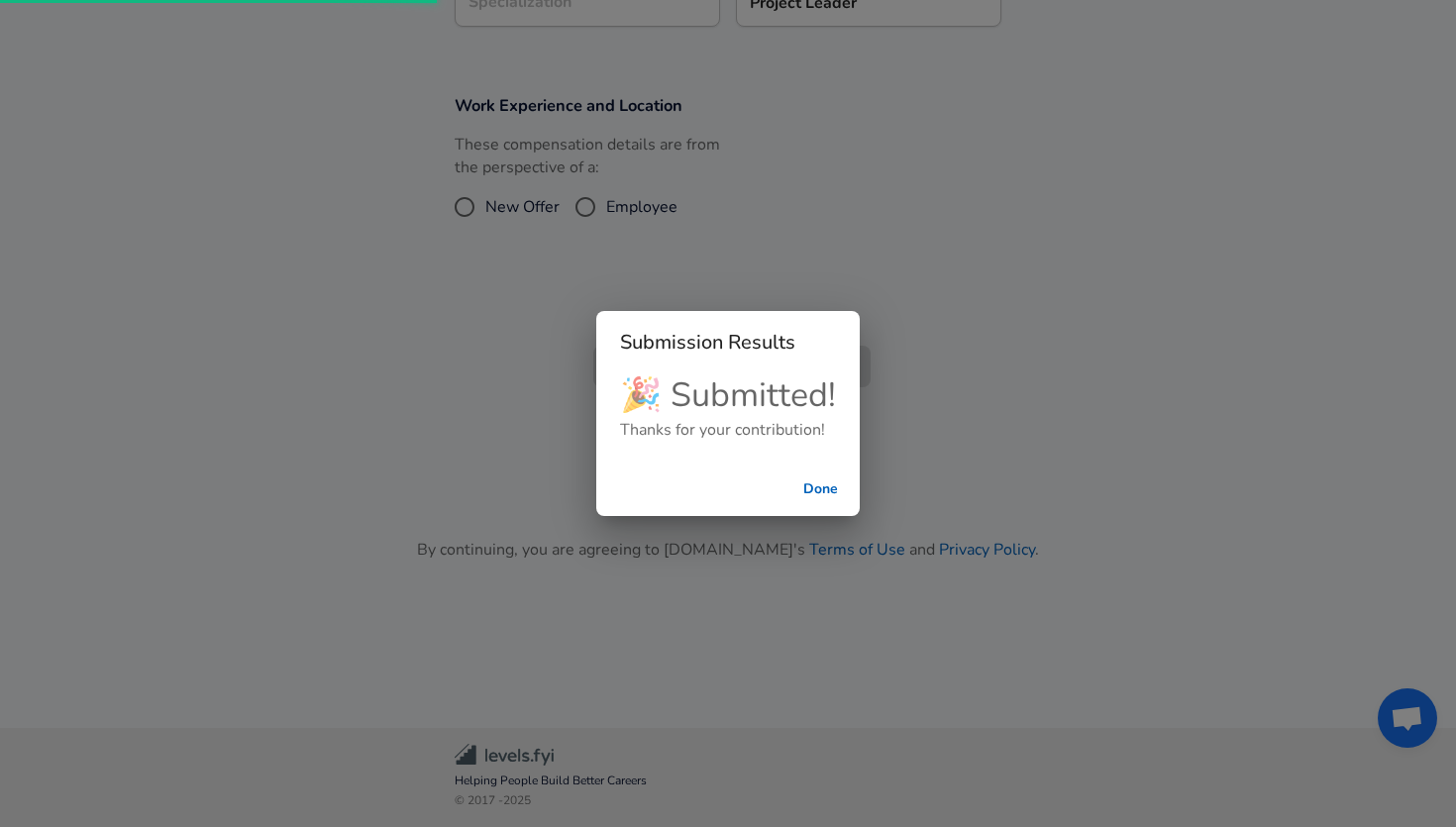 scroll, scrollTop: 0, scrollLeft: 0, axis: both 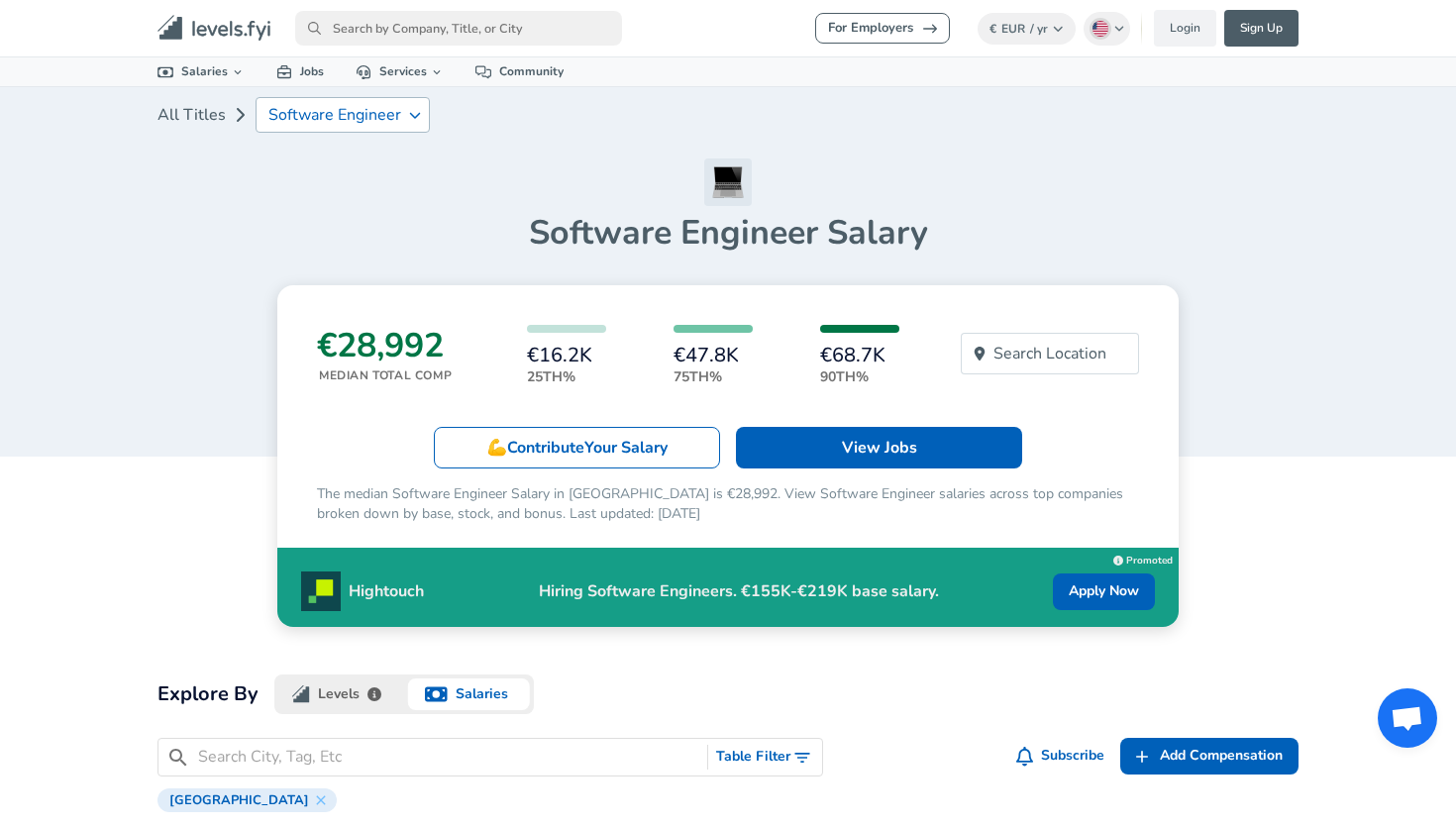 click on "Software Engineer" at bounding box center (343, 115) 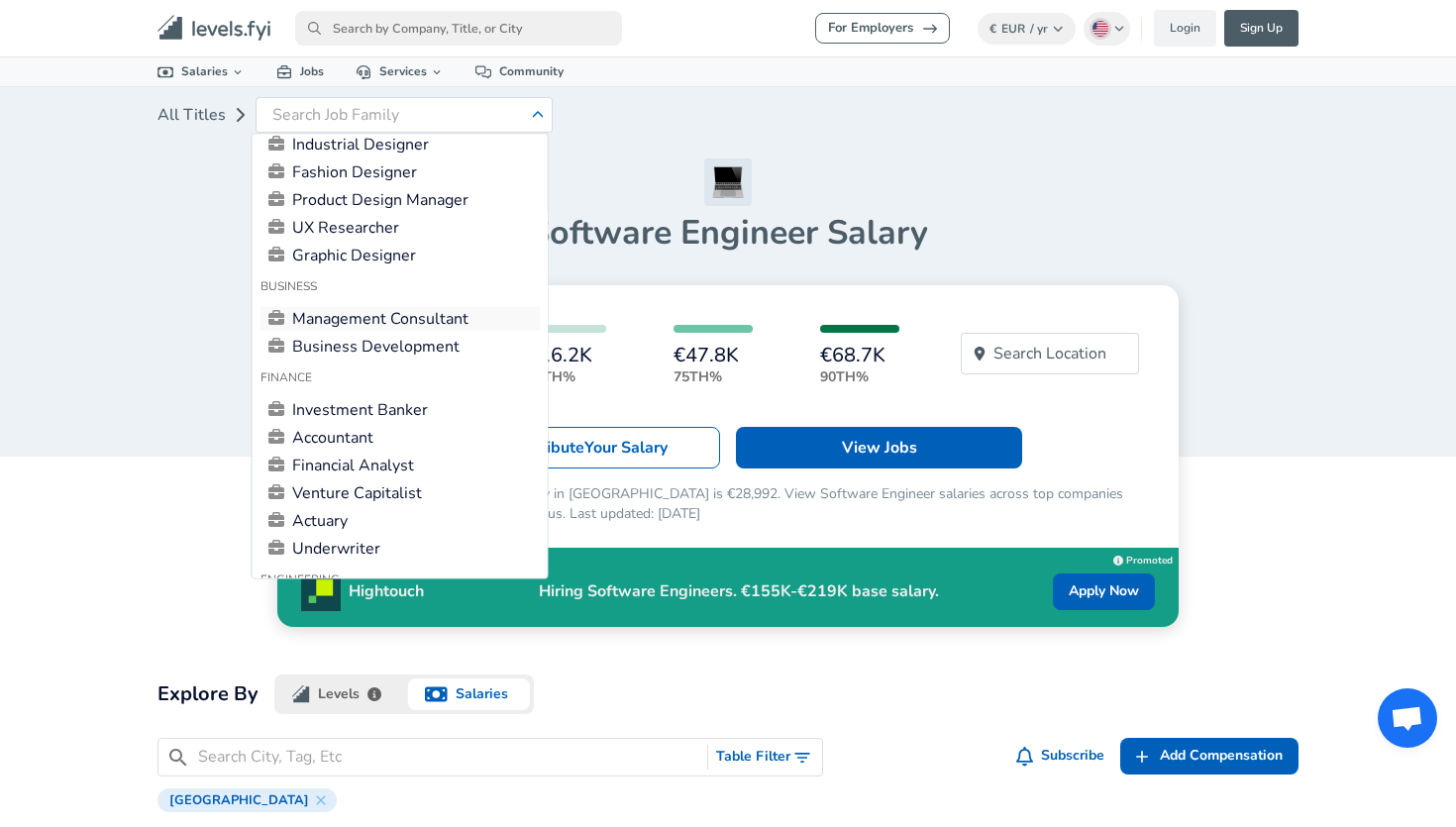 scroll, scrollTop: 439, scrollLeft: 0, axis: vertical 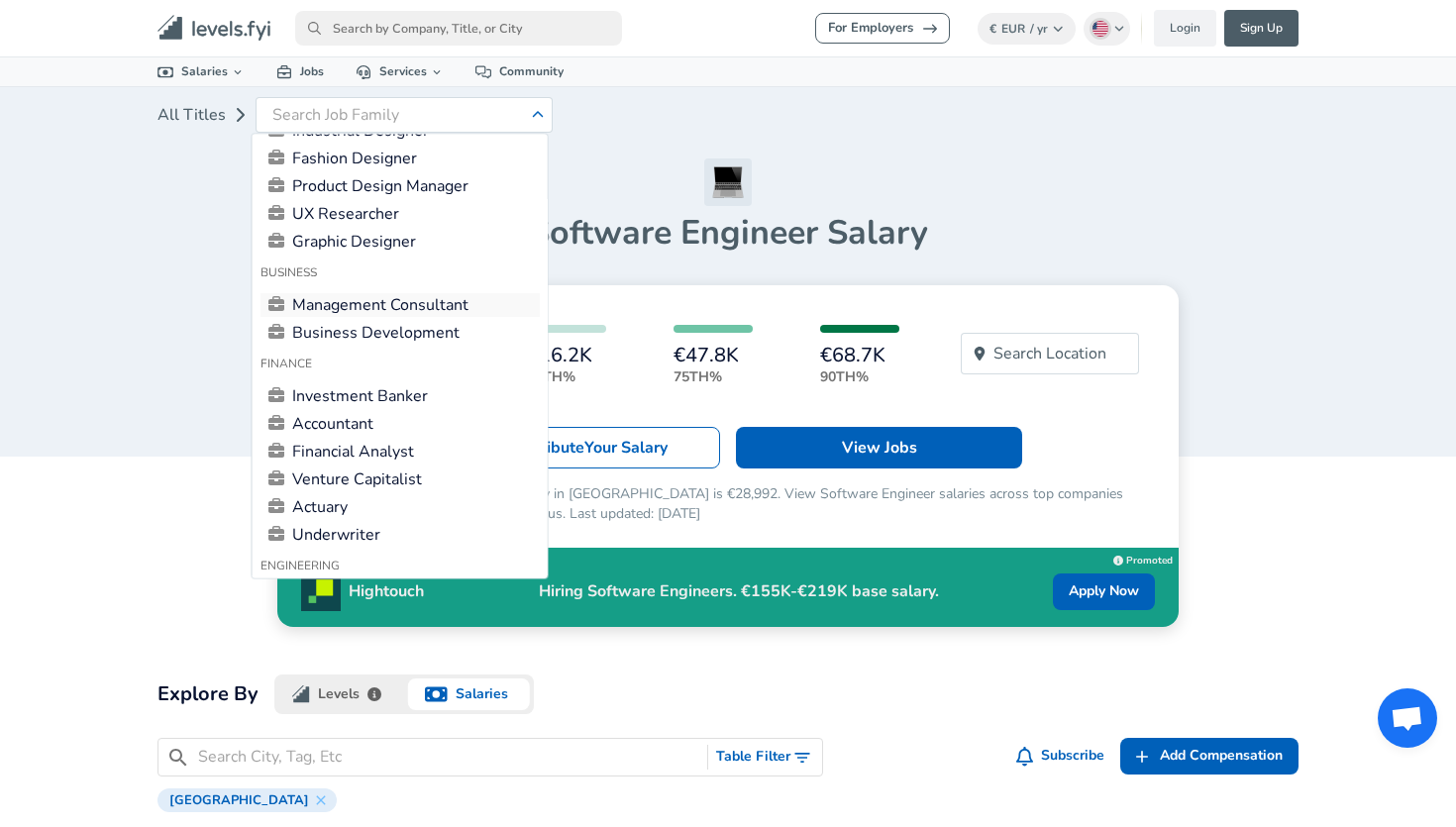 click on "Management Consultant" at bounding box center (400, 306) 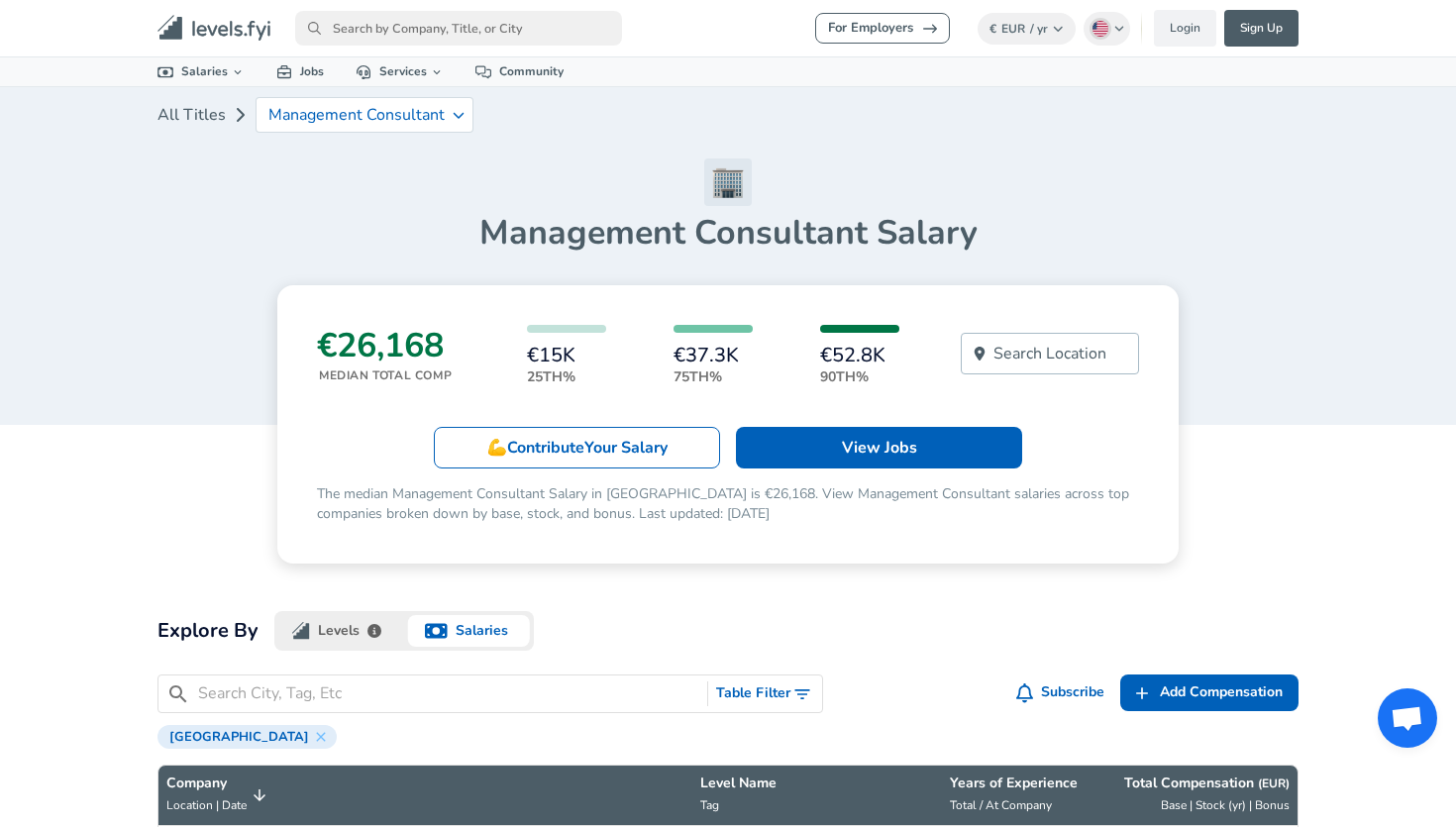 click on "Search Location" at bounding box center [1050, 354] 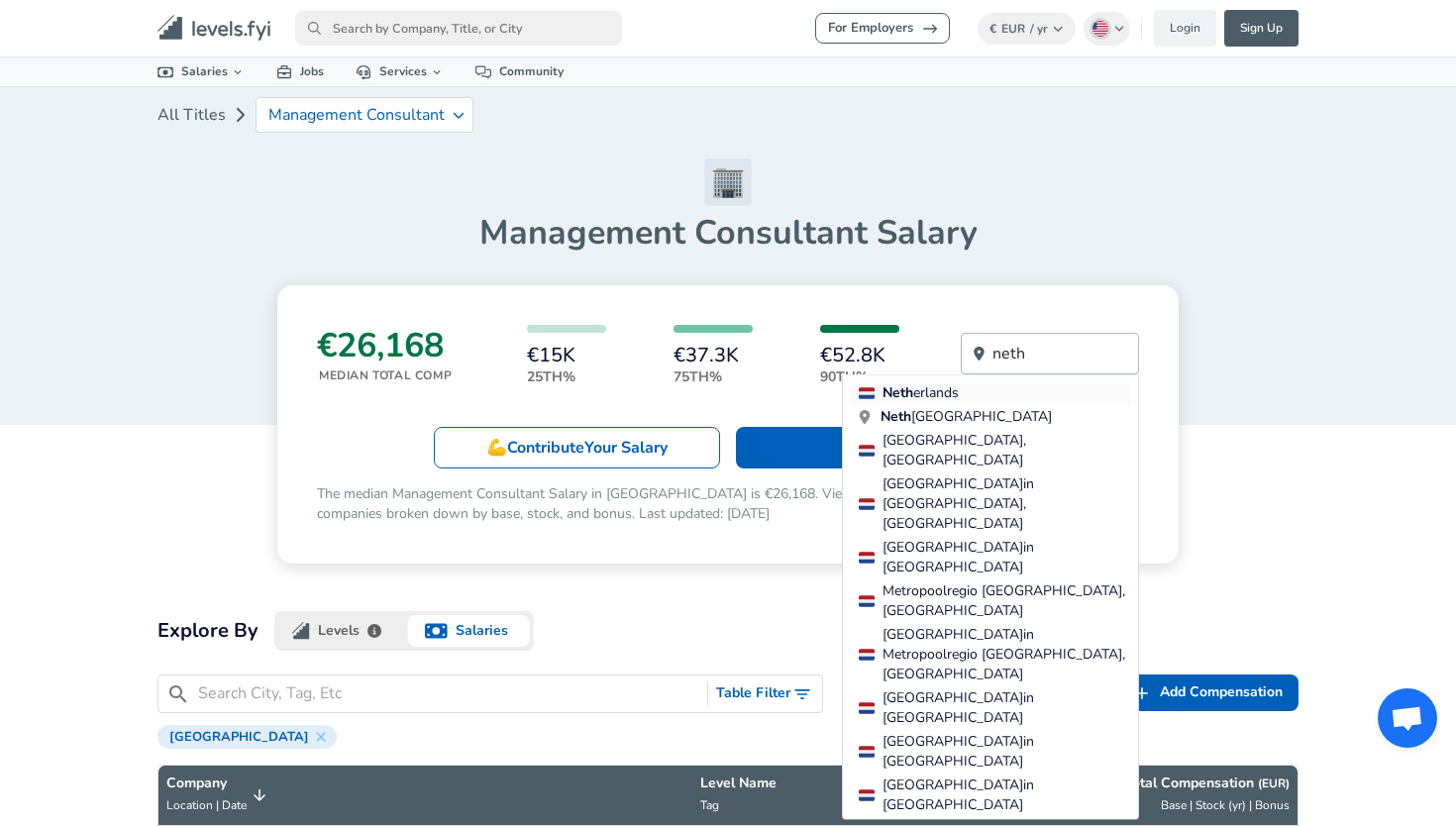 type on "neth" 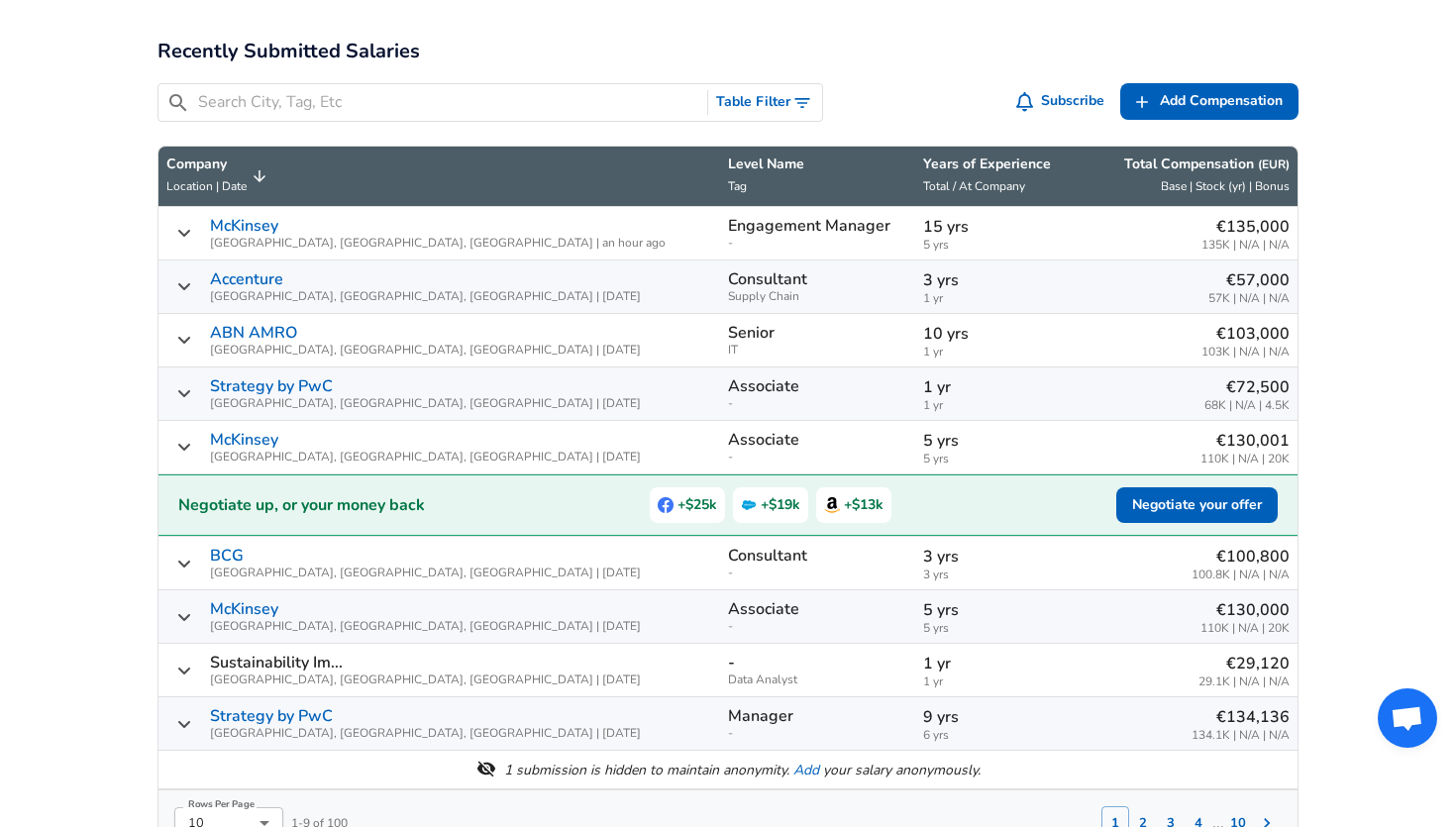 scroll, scrollTop: 991, scrollLeft: 0, axis: vertical 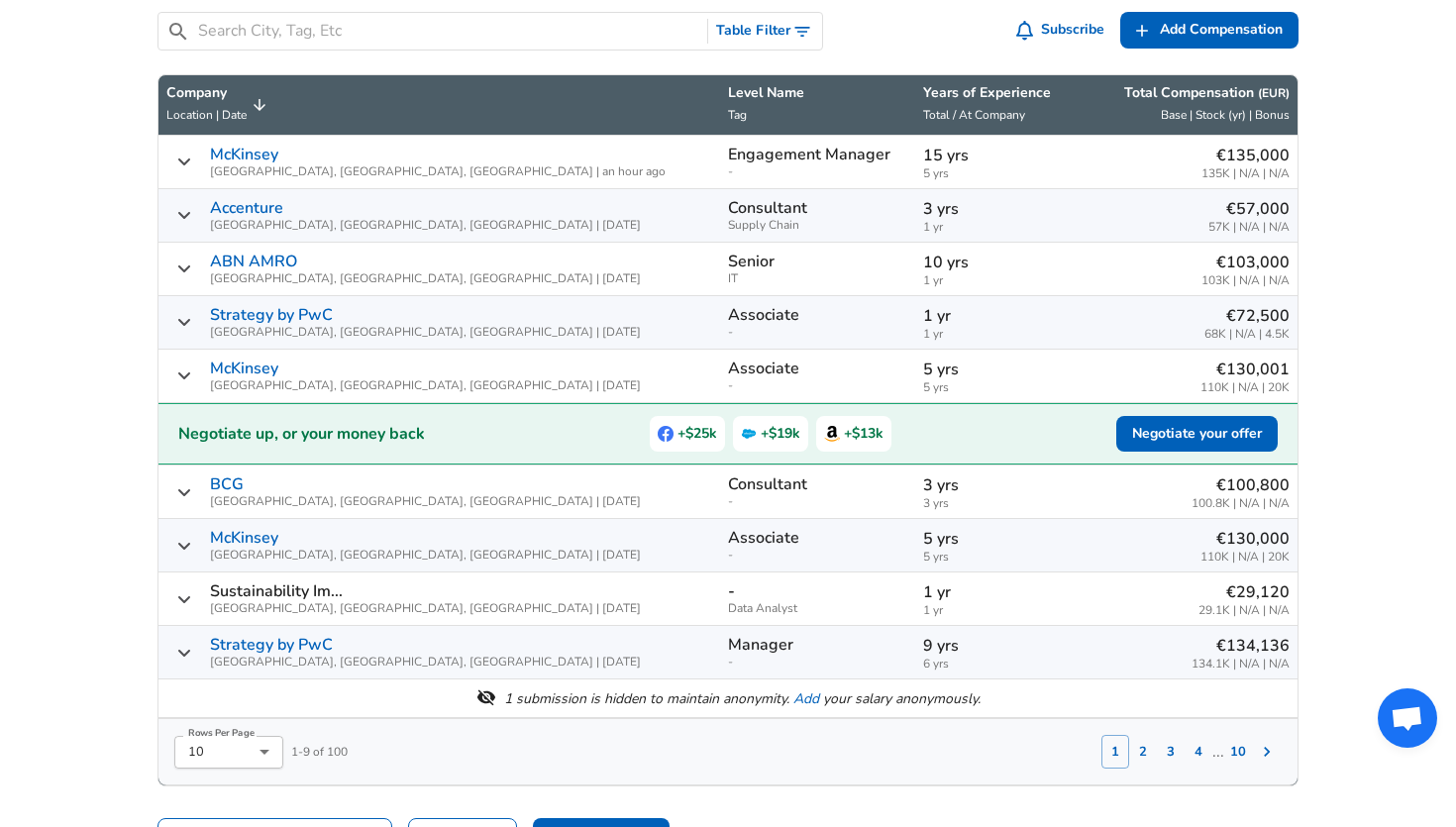 click on "​ Table Filter Subscribe Add Add Comp Add Compensation" at bounding box center (720, 27) 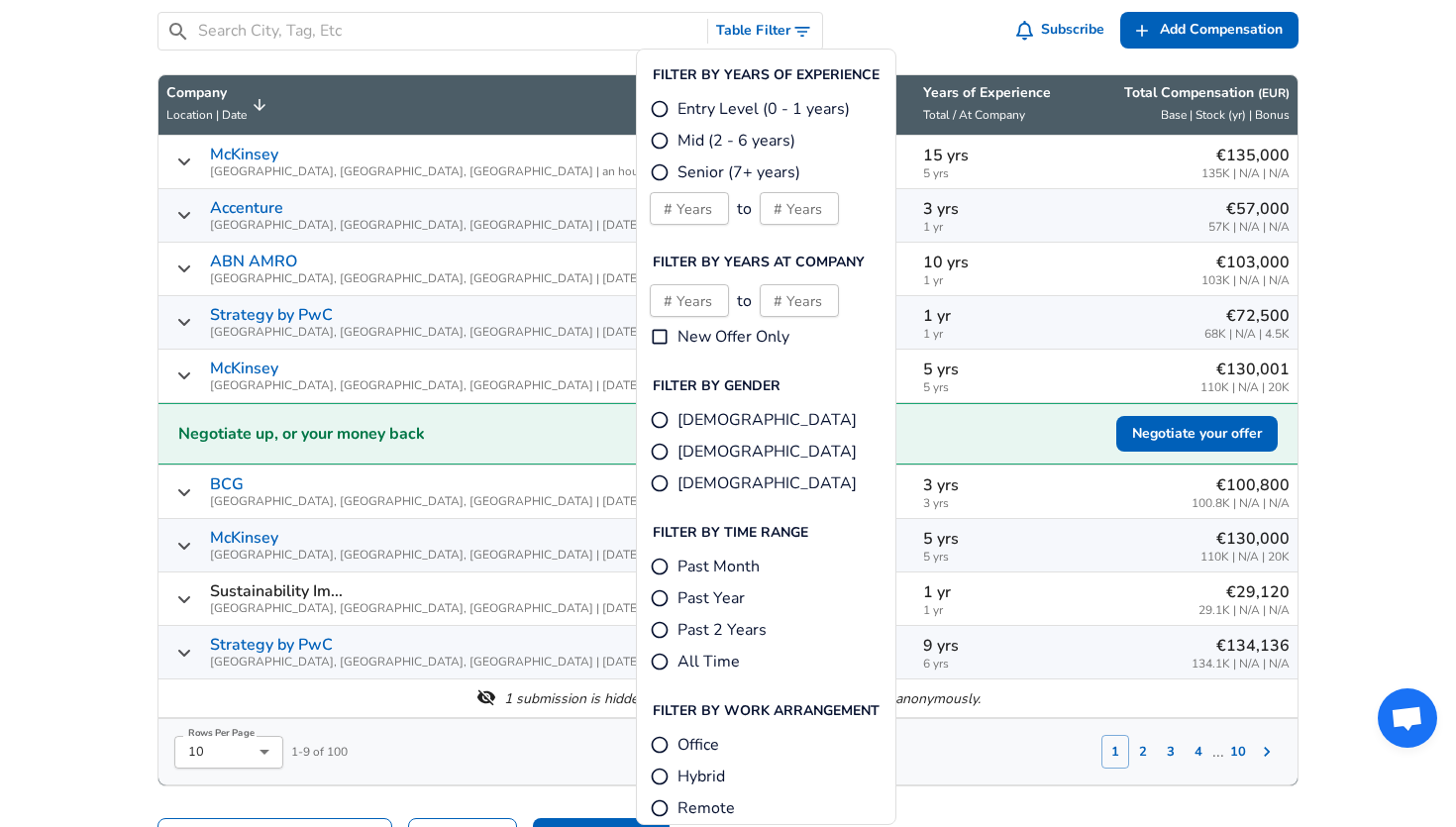 click on "Past Year" at bounding box center (711, 598) 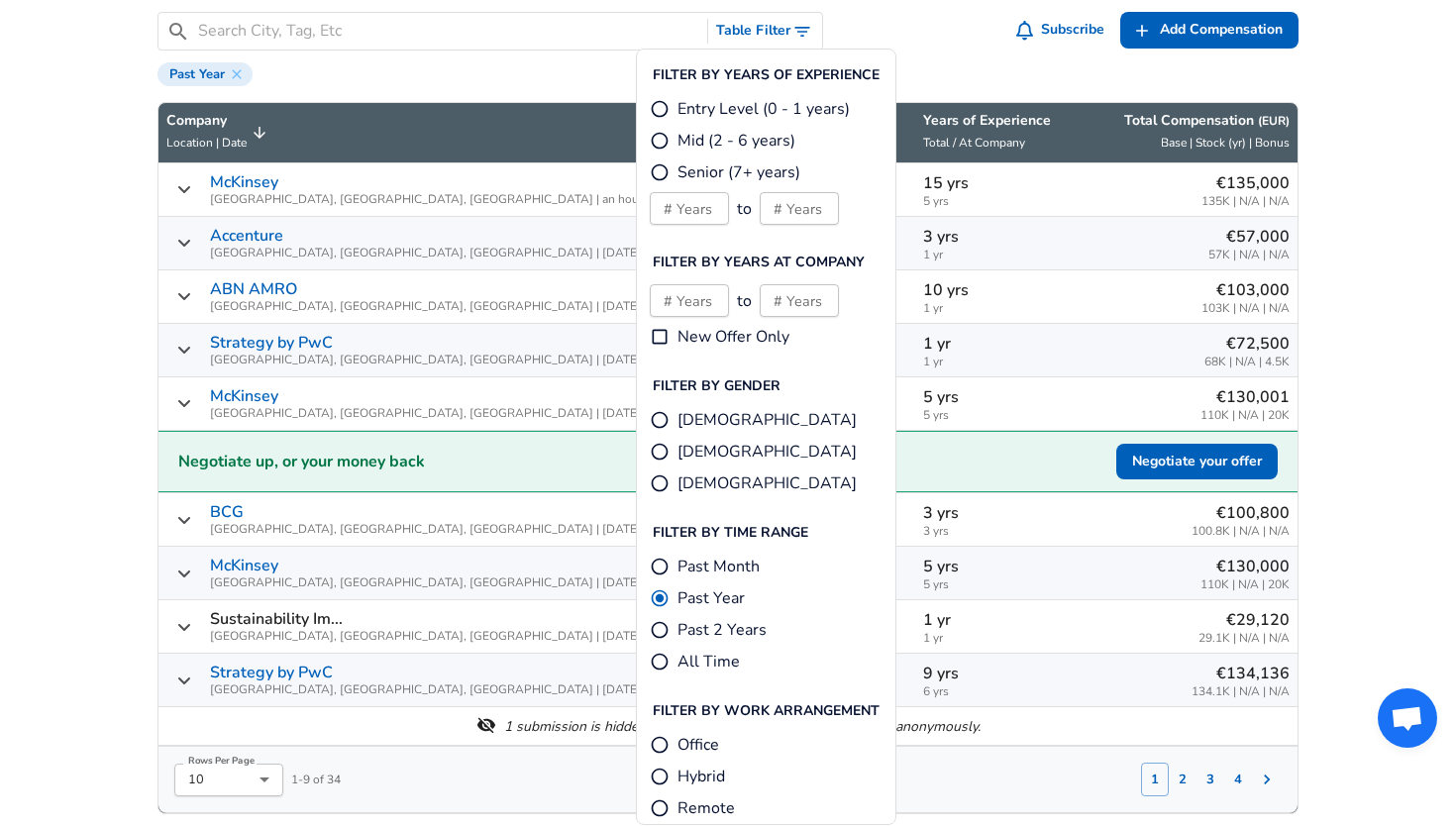 click on "Senior (7+ years)" at bounding box center (660, 172) 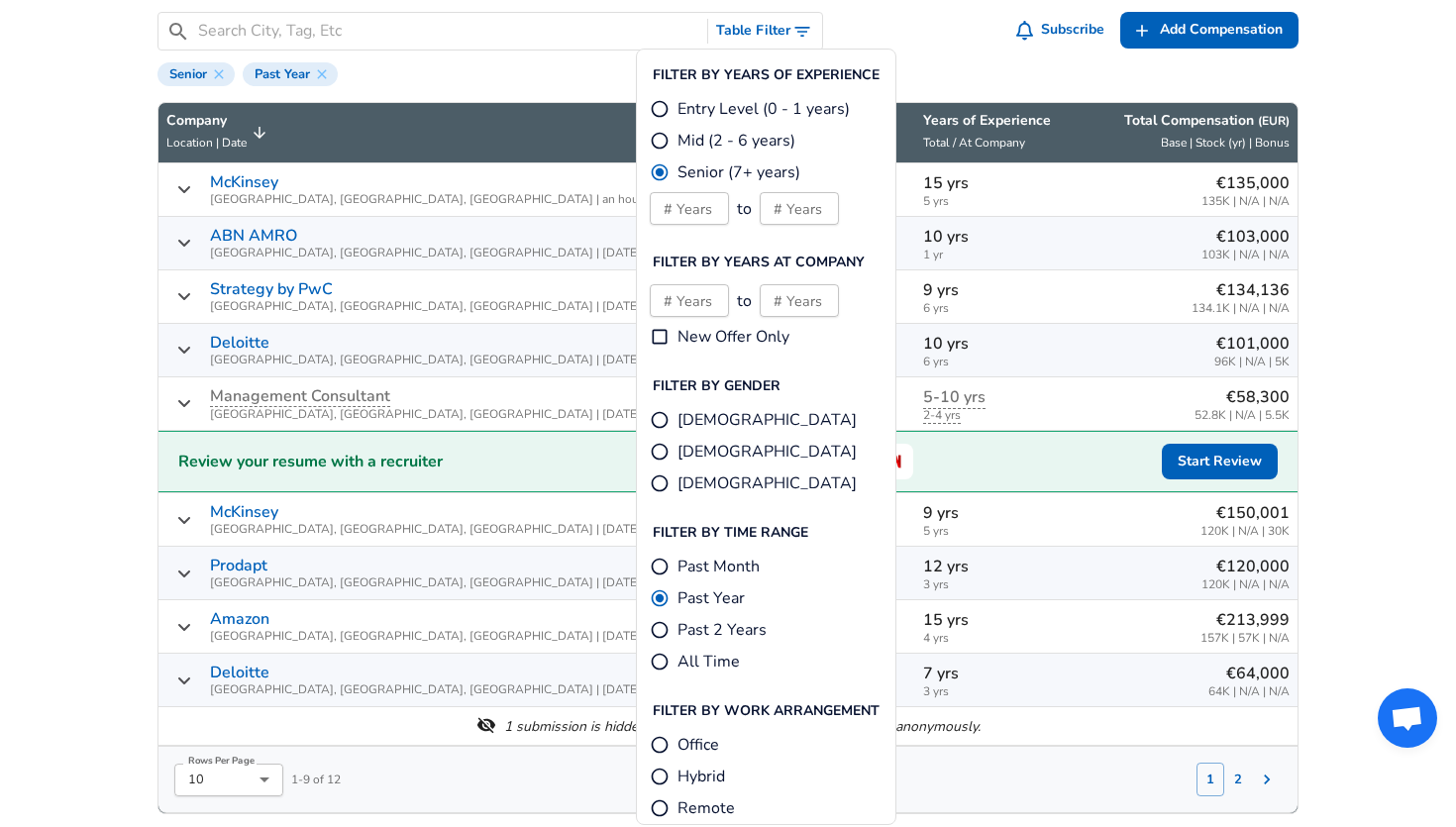 click on "For Employers € EUR / yr Change English ([GEOGRAPHIC_DATA]) Change Login Sign Up All Data By Location By Company By Title Salary Calculator Chart Visualizations Verified Salaries Internships Negotiation Support Compare Benefits Who's Hiring 2024 Pay Report Top Paying Companies Integrate Blog Press Google Software Engineer Product Manager [US_STATE][GEOGRAPHIC_DATA] Area Data Scientist View Individual Data Points   Levels FYI Logo Salaries 📂   All Data 🌎   By Location 🏢   By Company 🖋    By Title 🏭️    By Industry 📍   Salary Heatmap 📈   Chart Visualizations 🔥   Real-time Percentiles 🎓   Internships ❣️   Compare Benefits 🎬   2024 Pay Report 🏆   Top Paying Companies 💸   Calculate Meeting Cost #️⃣   Salary Calculator Contribute Add Salary Add Company Benefits Add Level Mapping Jobs Services Candidate Services 💵  Negotiation Coaching 📄  Resume Review 🎁  Gift a Resume Review For Employers Interactive Offers Real-time Percentiles  🔥 Compensation Benchmarking For Academic Research" at bounding box center (728, 1012) 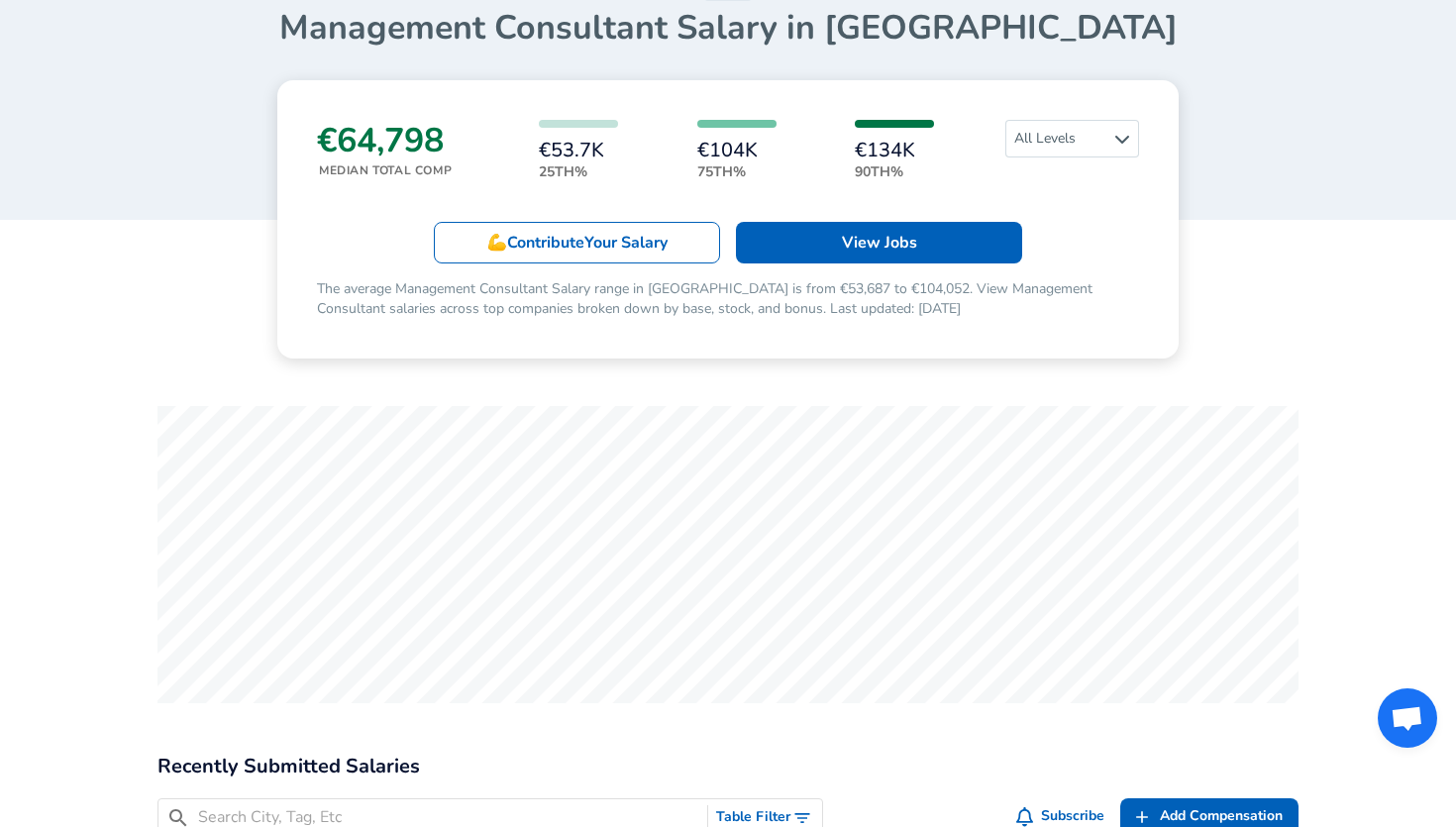scroll, scrollTop: 0, scrollLeft: 0, axis: both 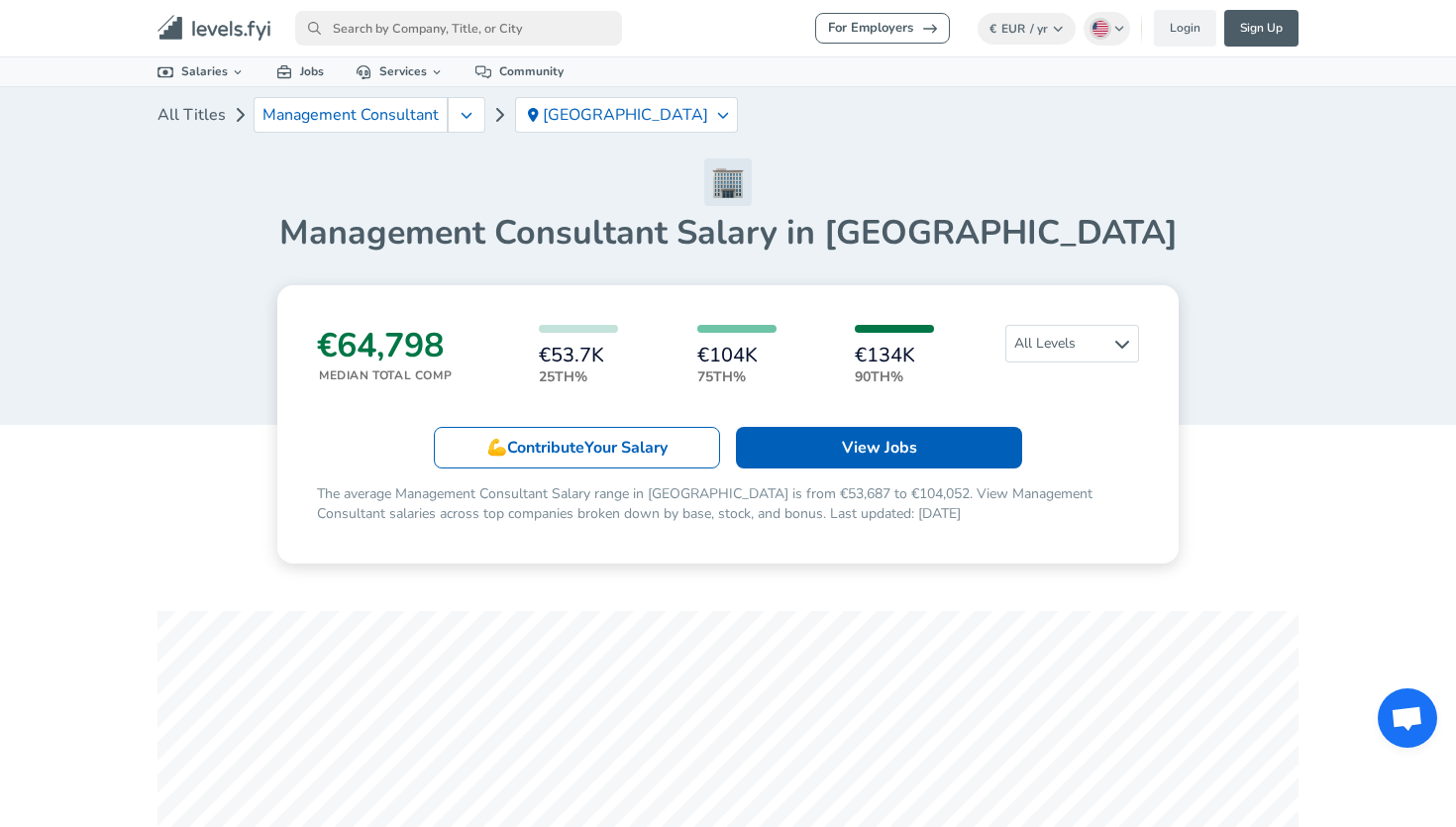 click at bounding box center (459, 28) 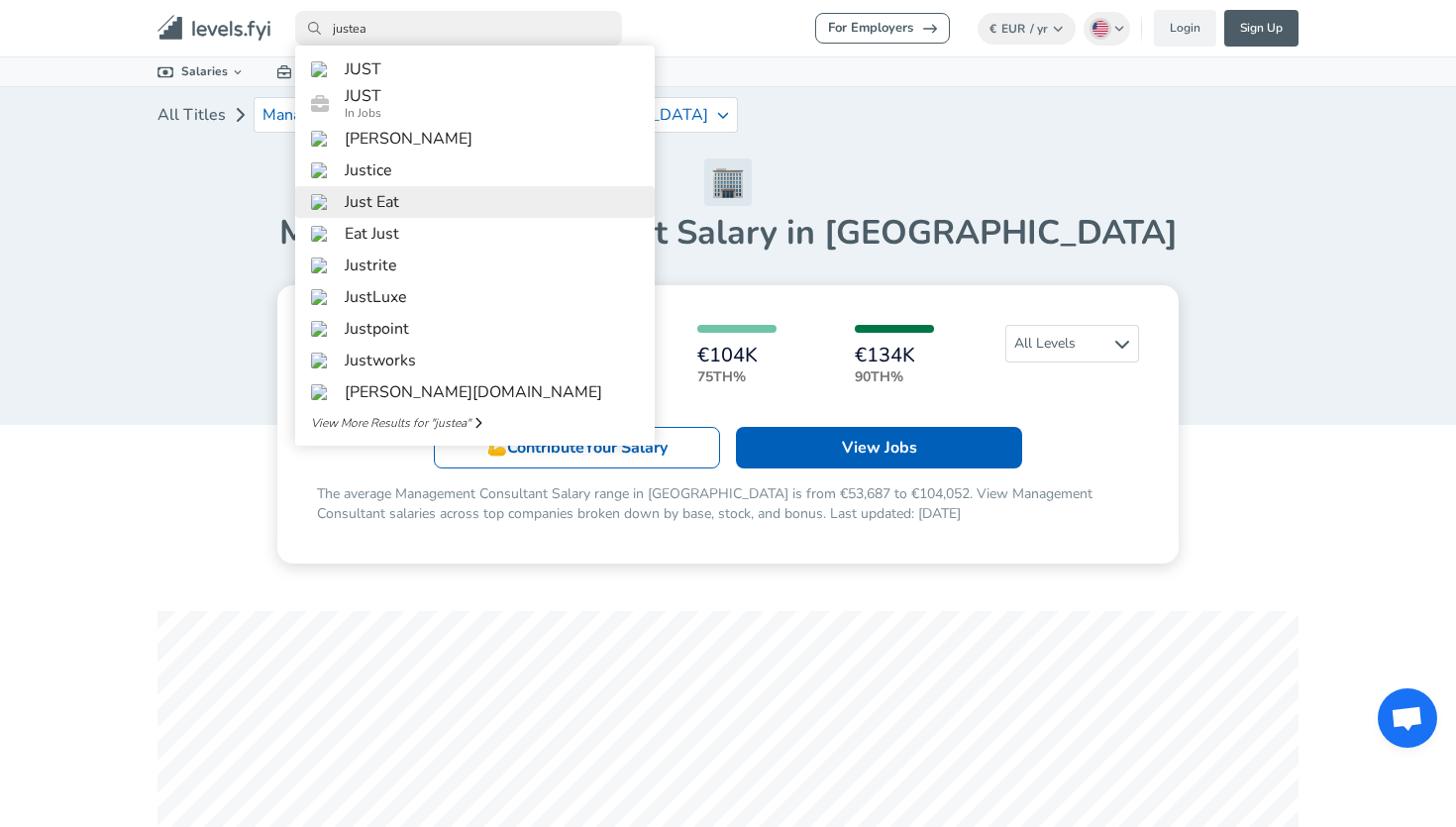 type on "justea" 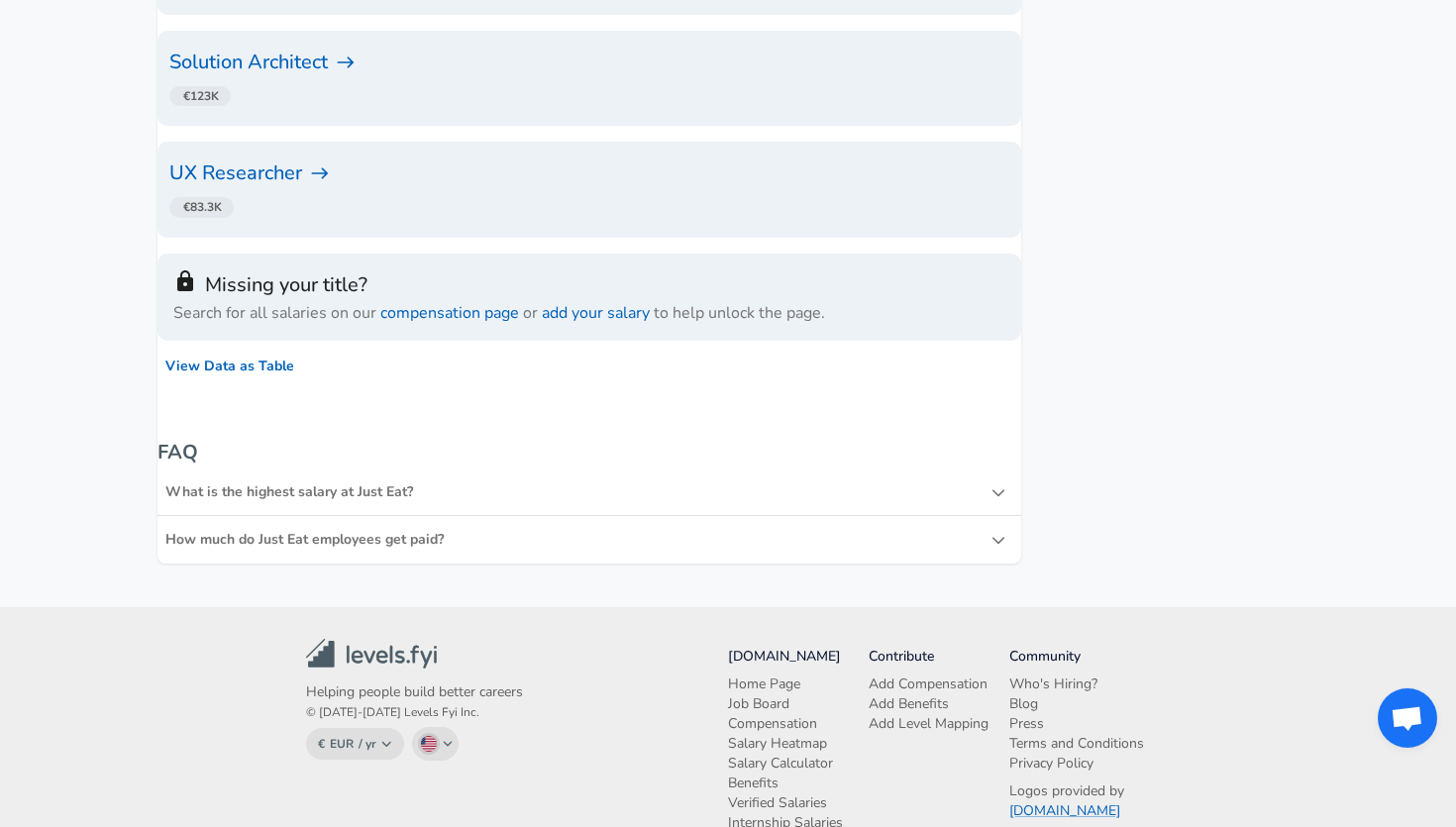 scroll, scrollTop: 2819, scrollLeft: 0, axis: vertical 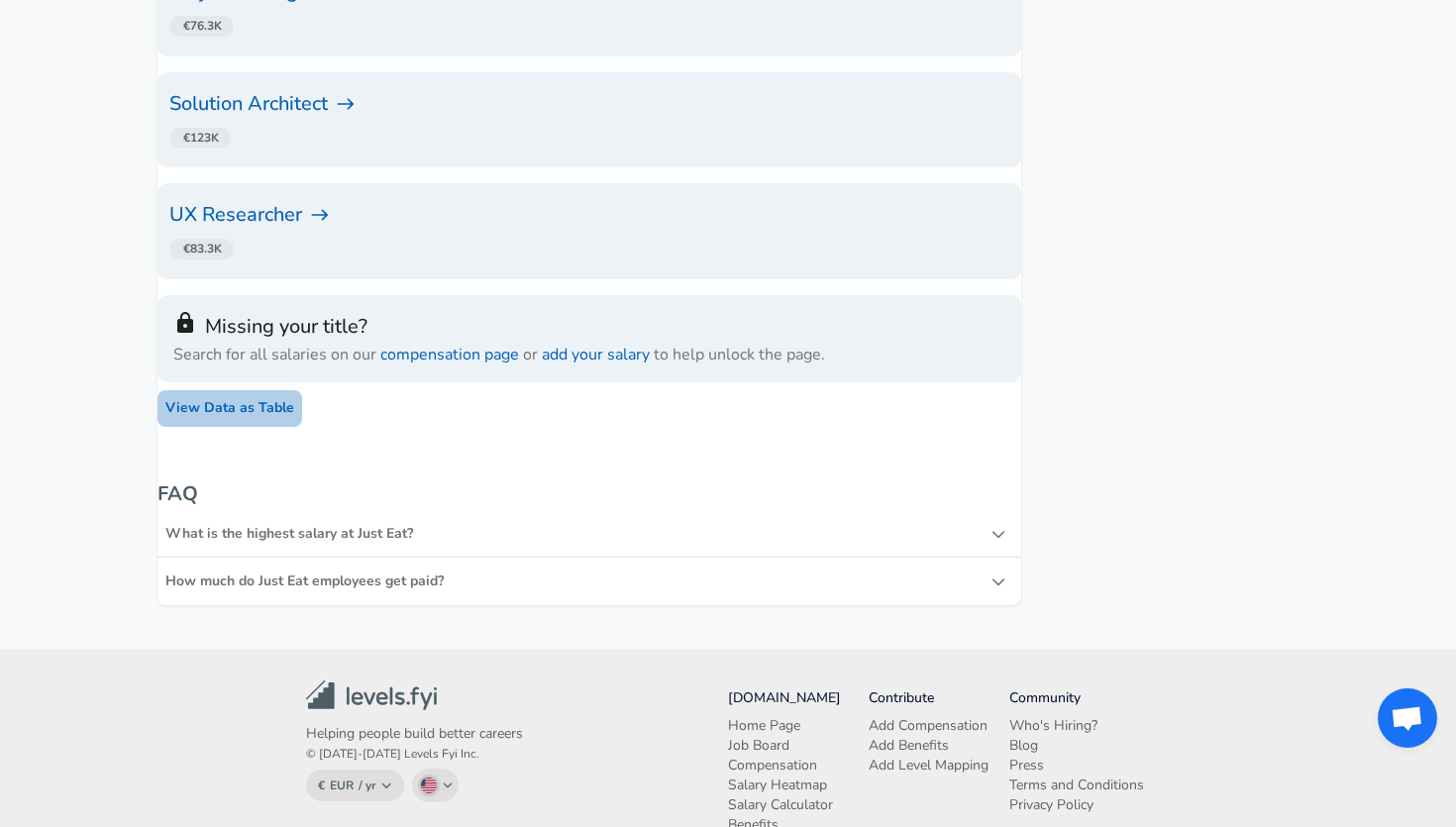 click on "View Data as Table" at bounding box center [230, 408] 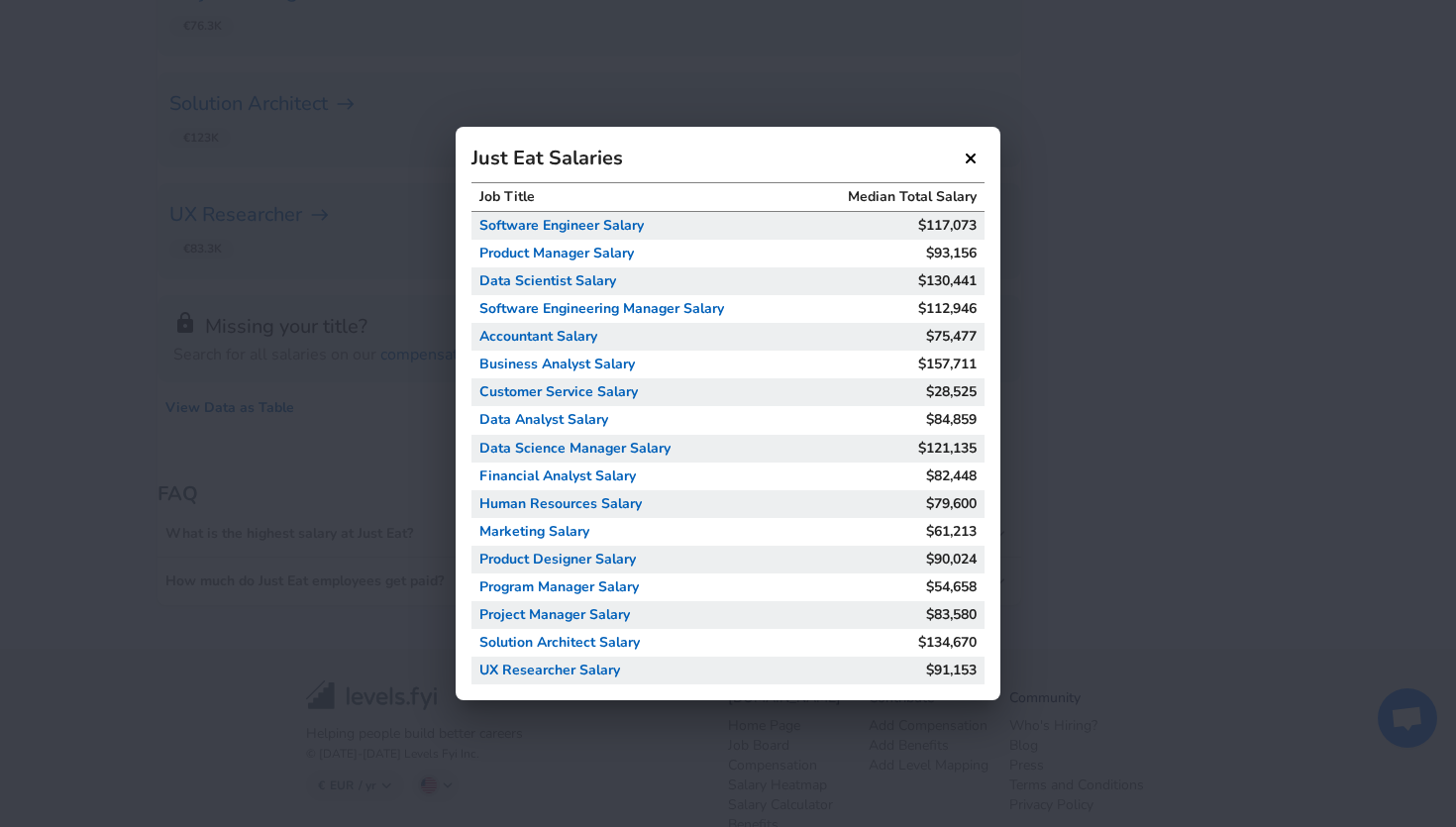 click 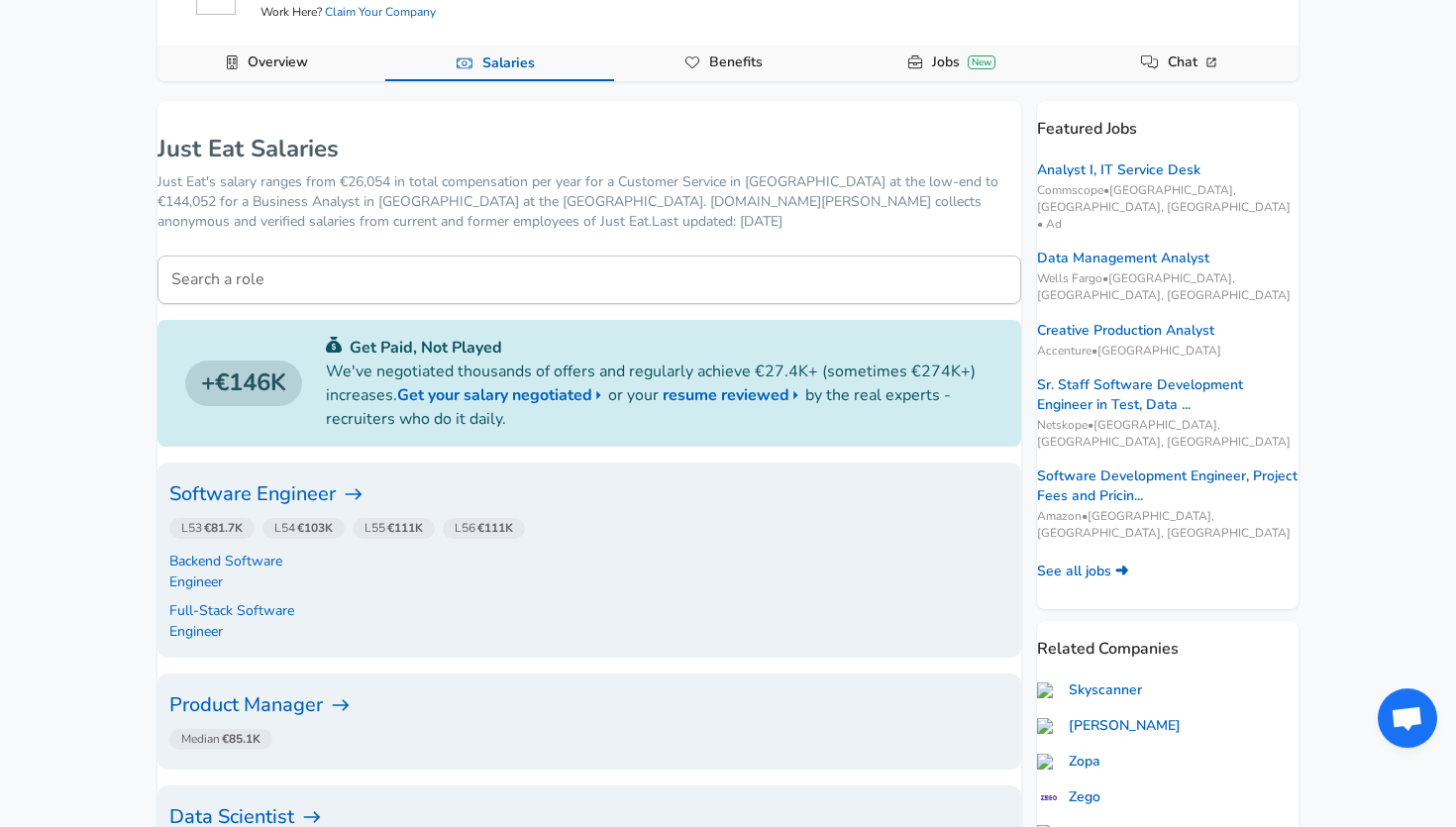 scroll, scrollTop: 170, scrollLeft: 0, axis: vertical 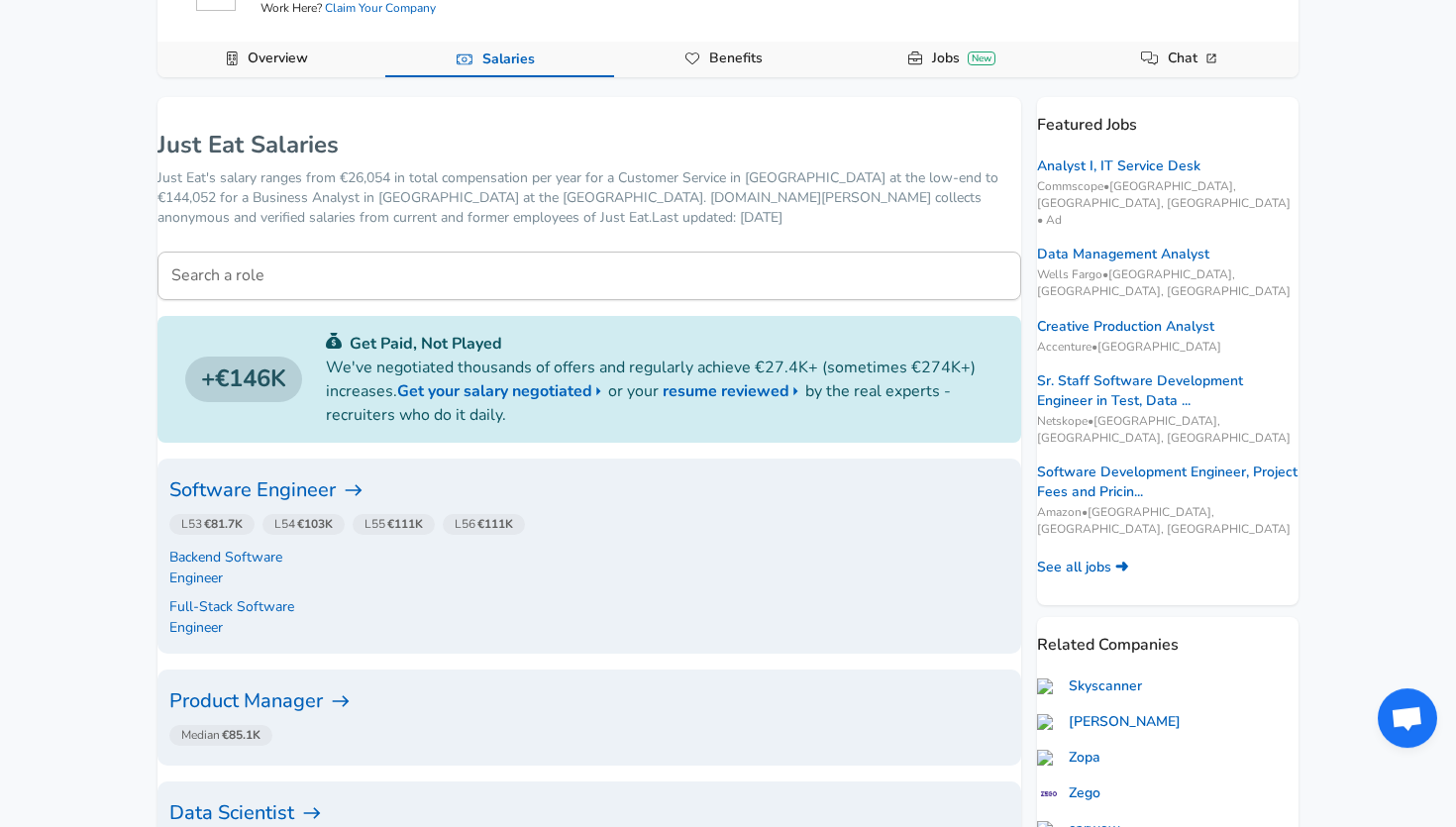 click on "Search a role" at bounding box center (589, 275) 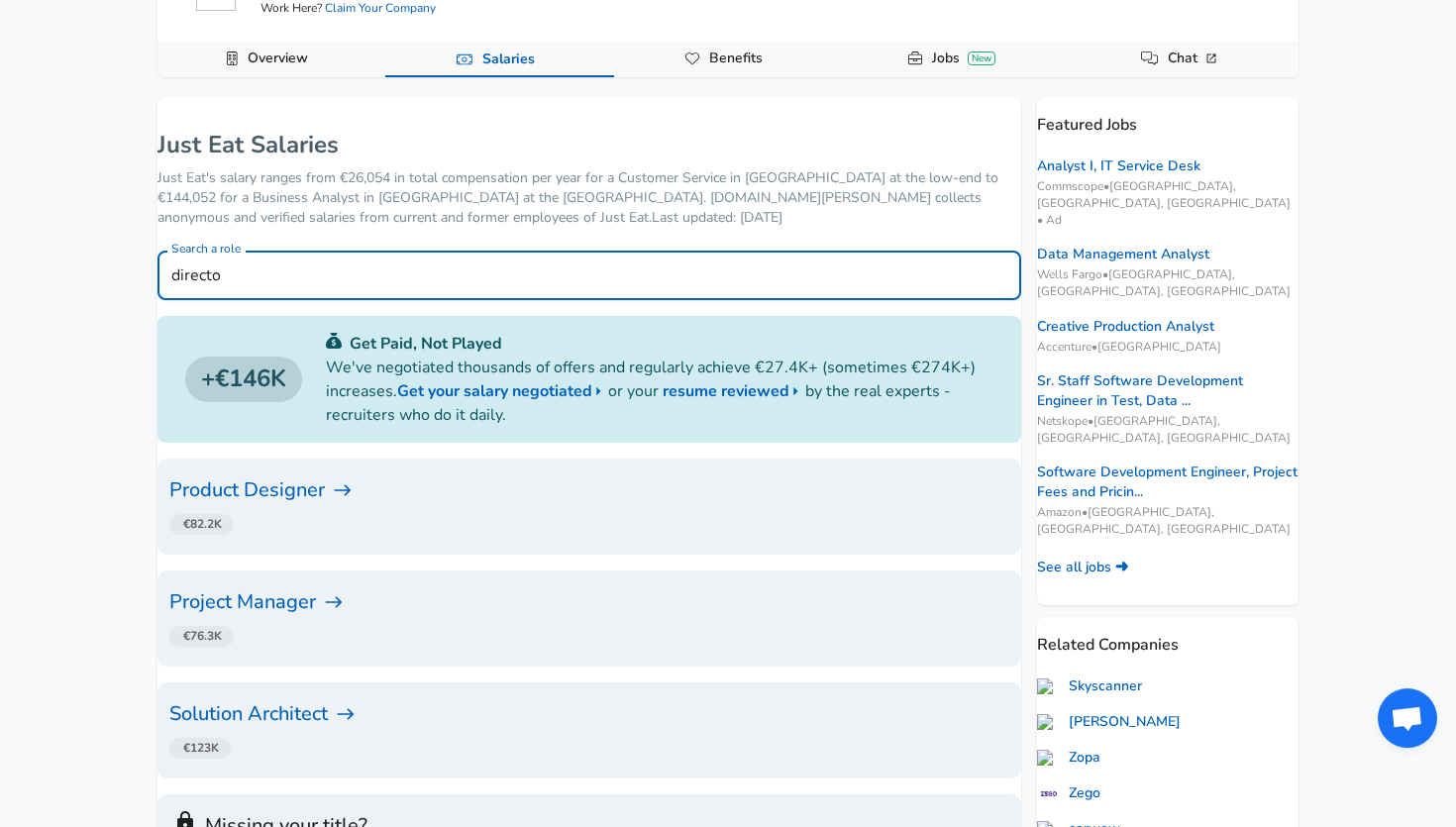 type on "director" 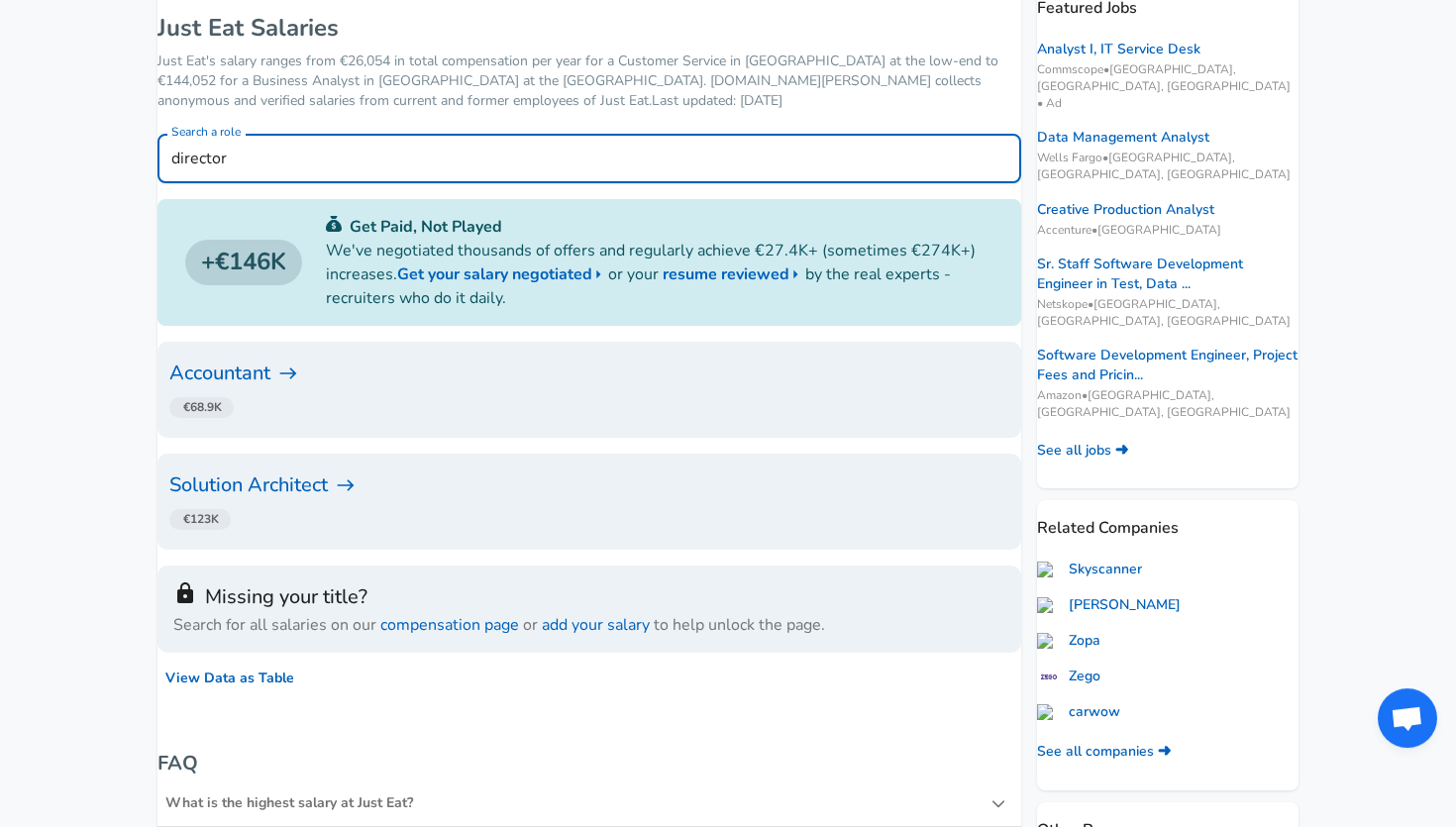 scroll, scrollTop: 322, scrollLeft: 0, axis: vertical 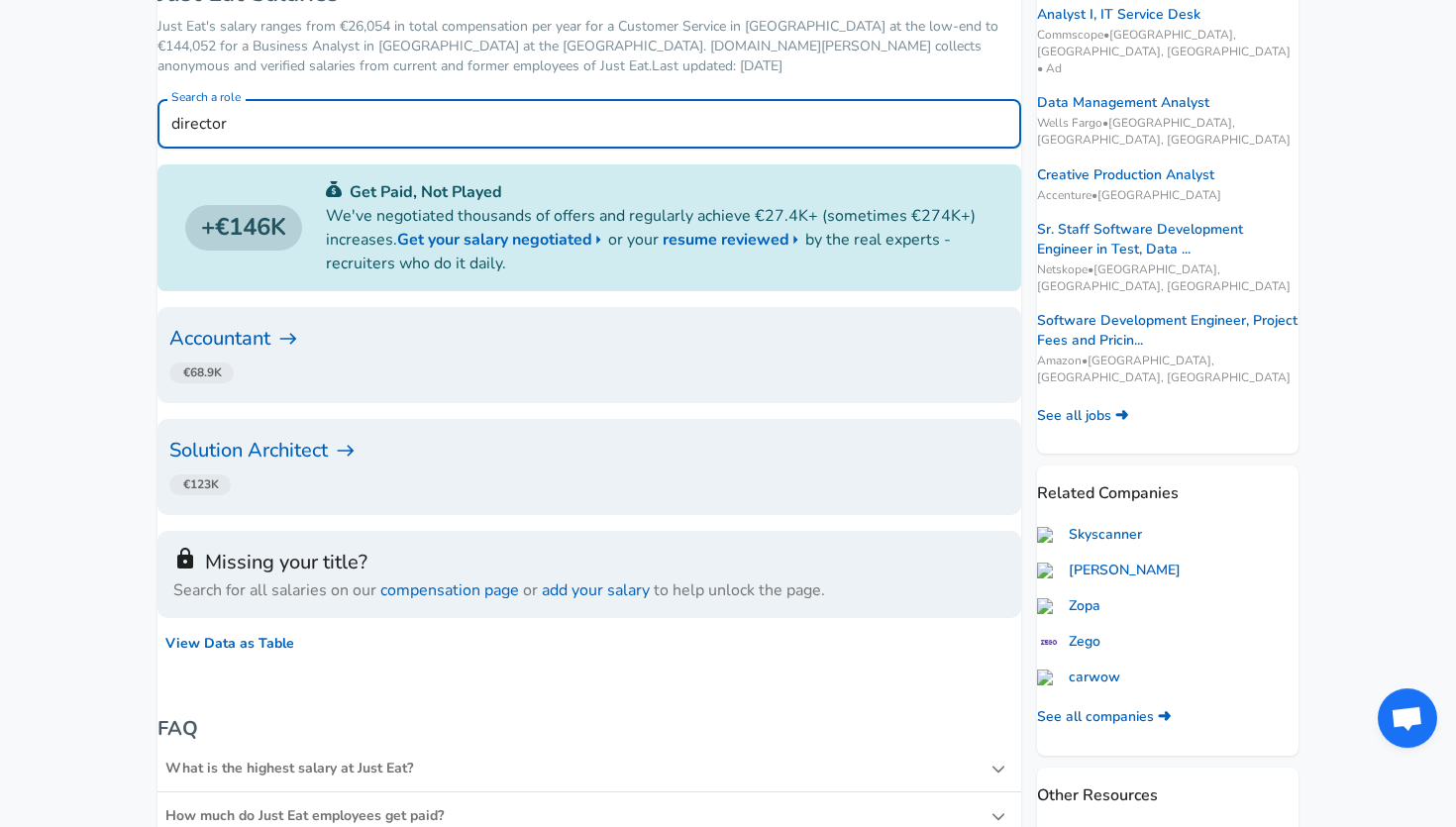 type 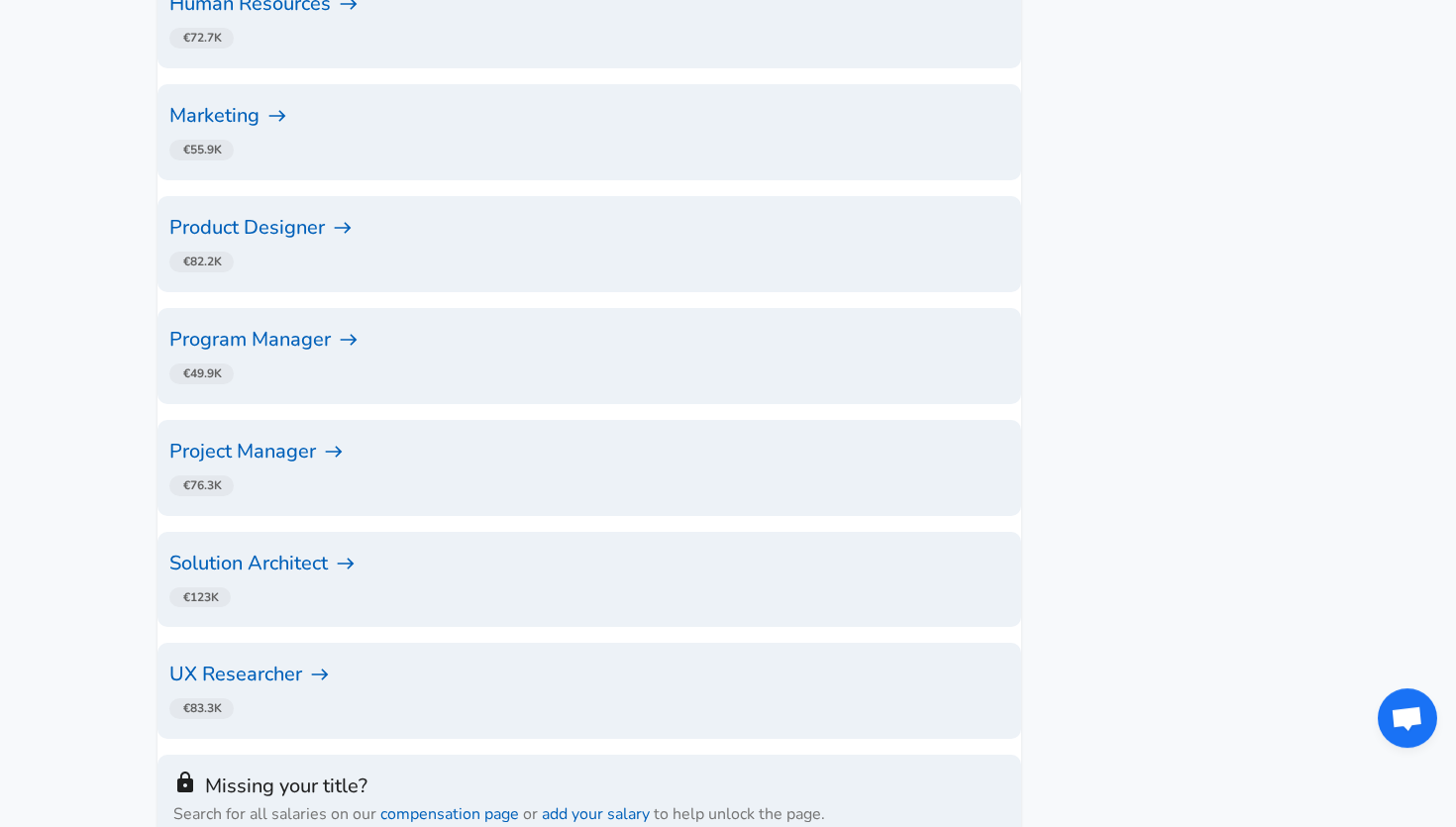 scroll, scrollTop: 3014, scrollLeft: 0, axis: vertical 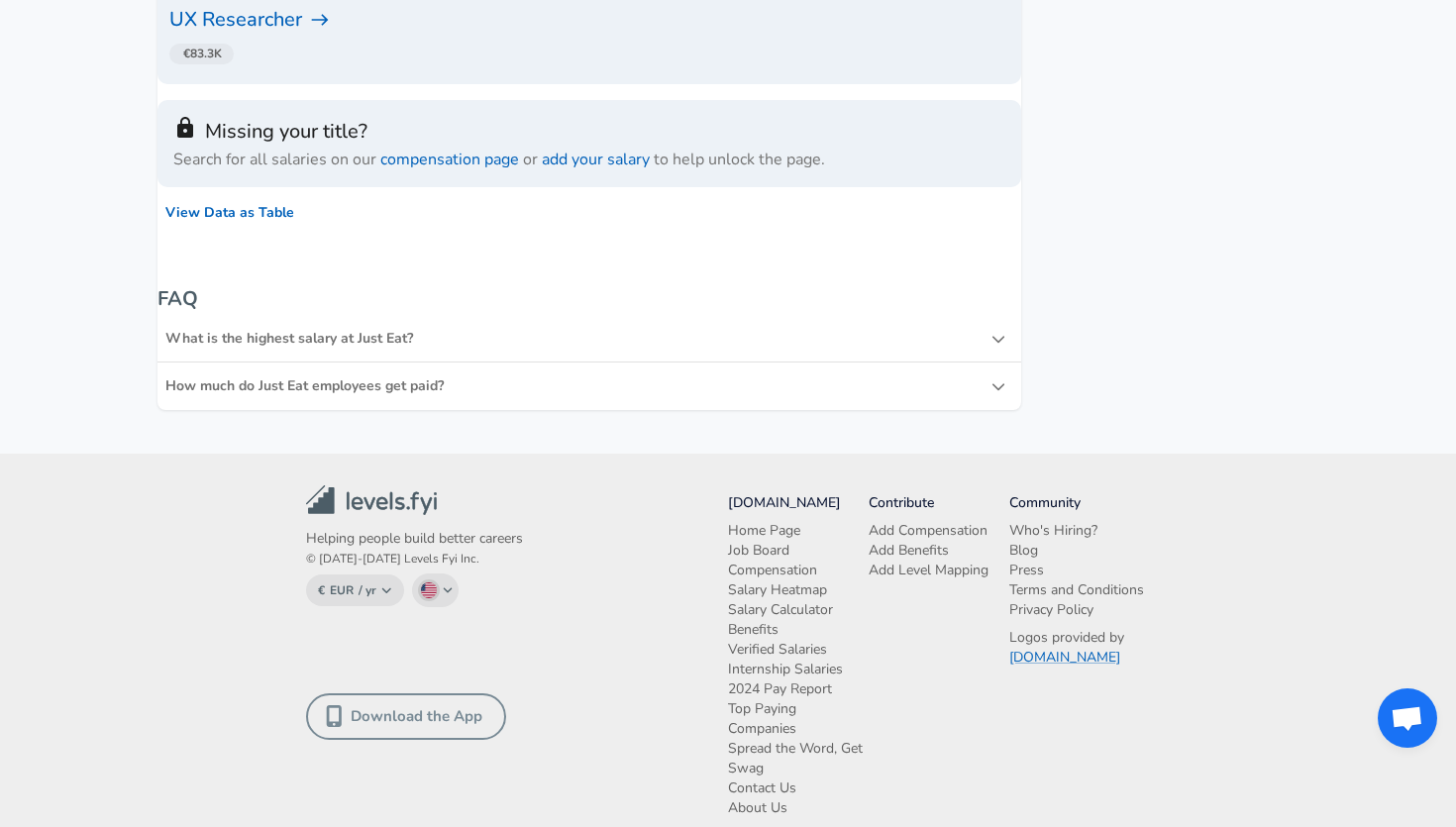 click on "What is the highest salary at Just Eat?" at bounding box center (578, 339) 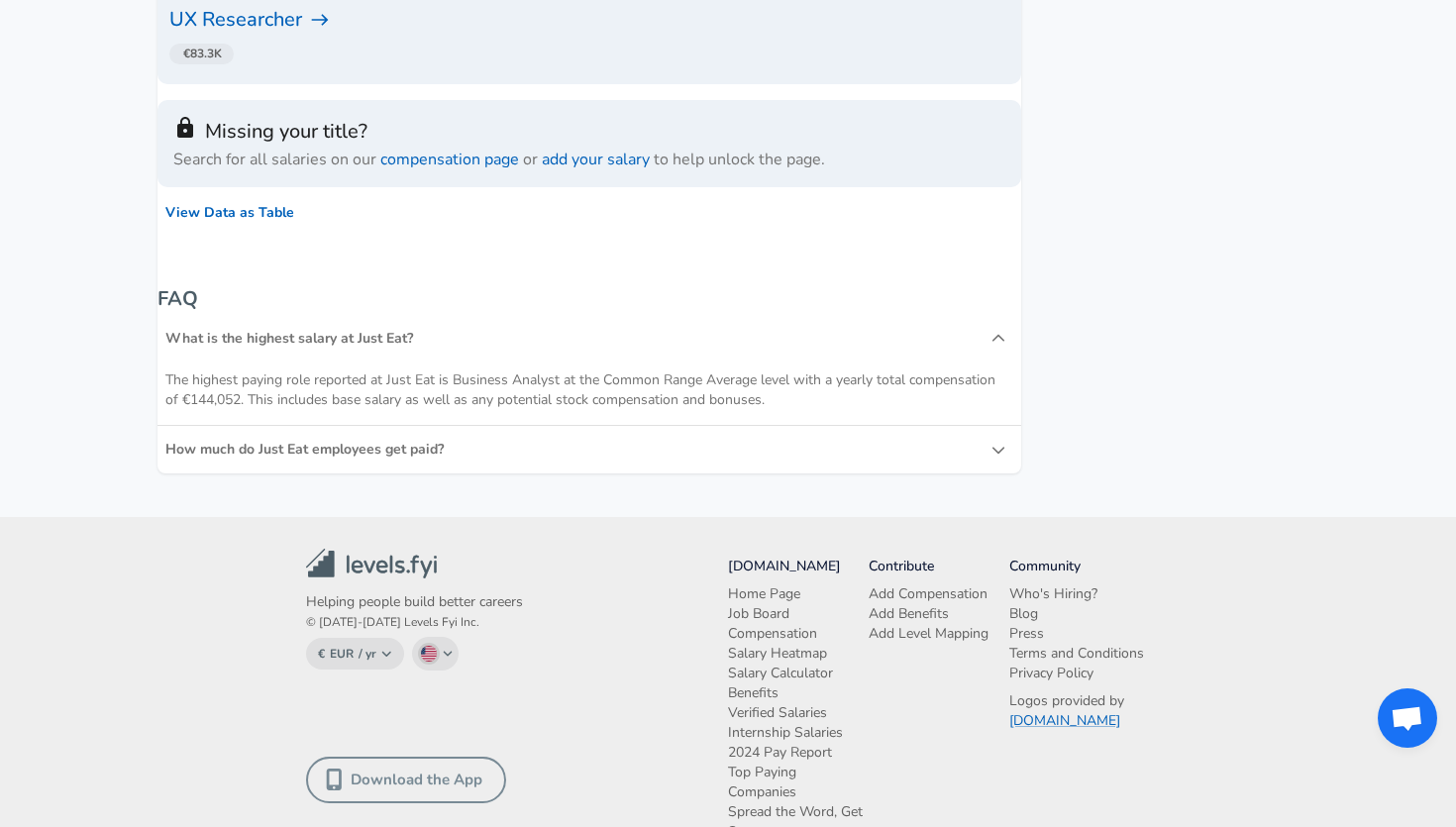 click on "How much do Just Eat employees get paid?" at bounding box center (578, 450) 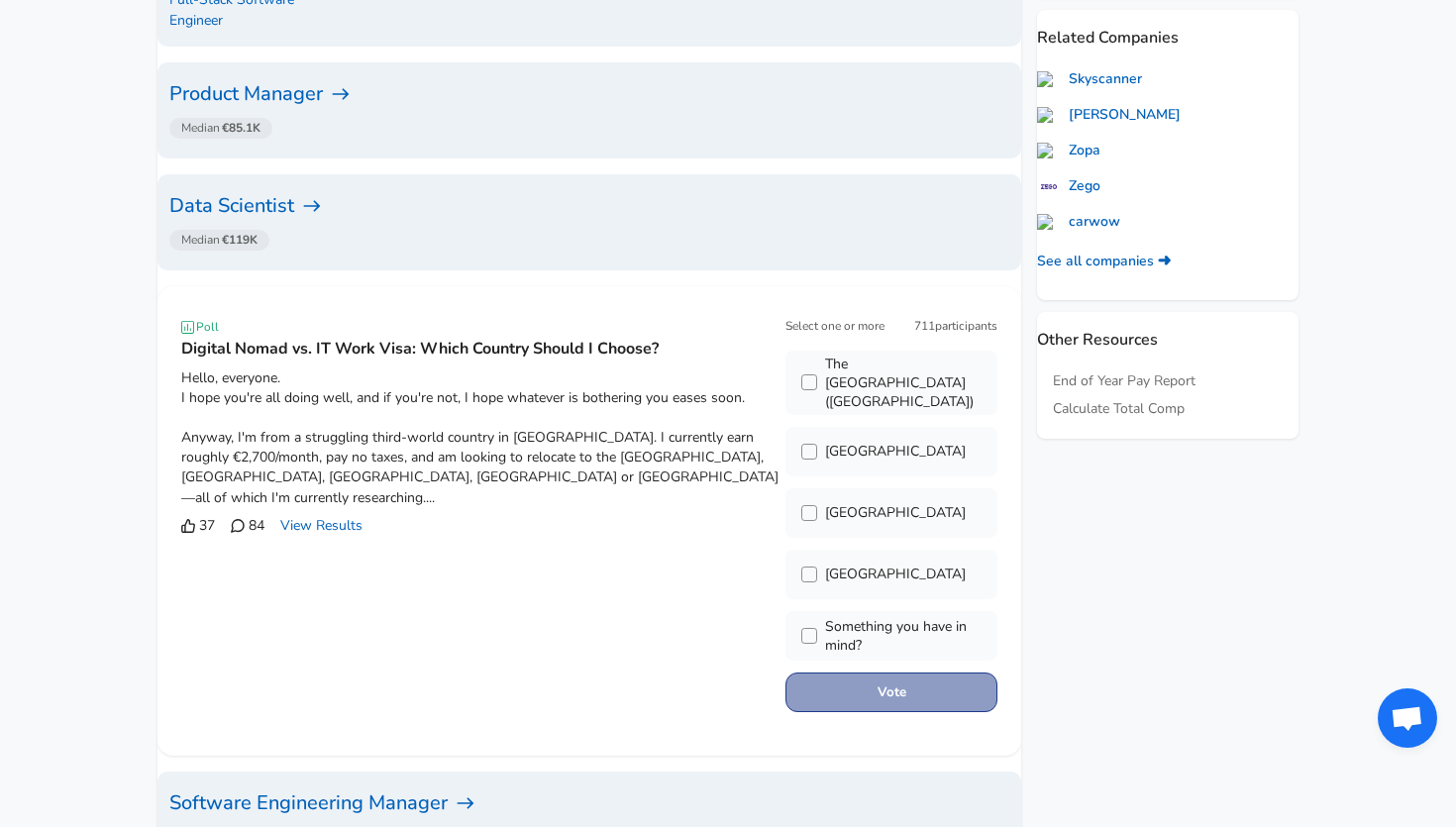 scroll, scrollTop: 472, scrollLeft: 0, axis: vertical 